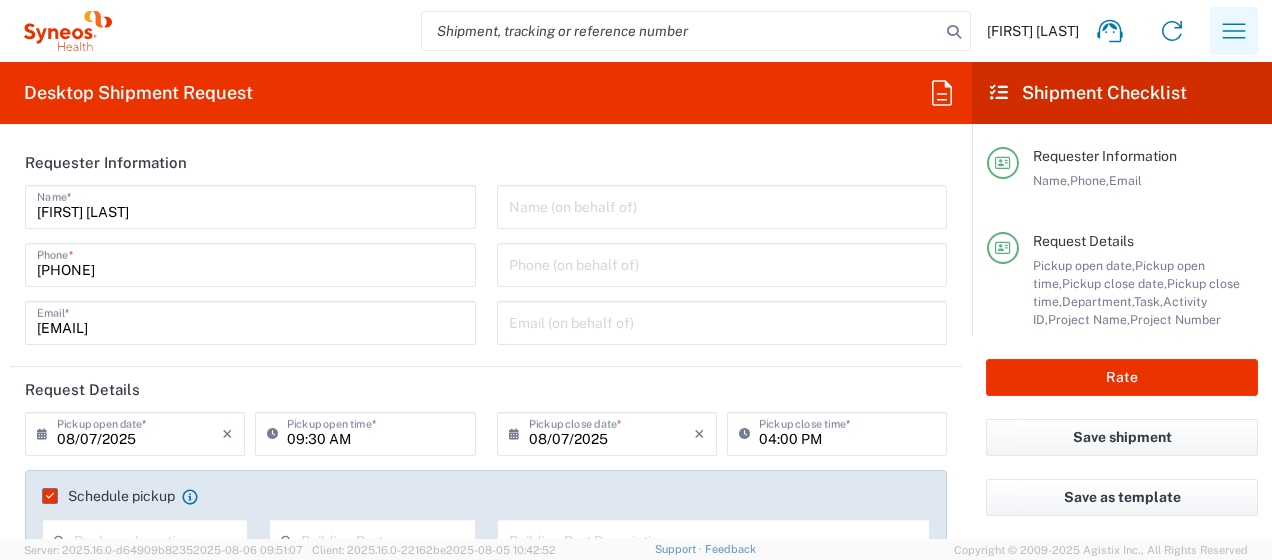 scroll, scrollTop: 0, scrollLeft: 0, axis: both 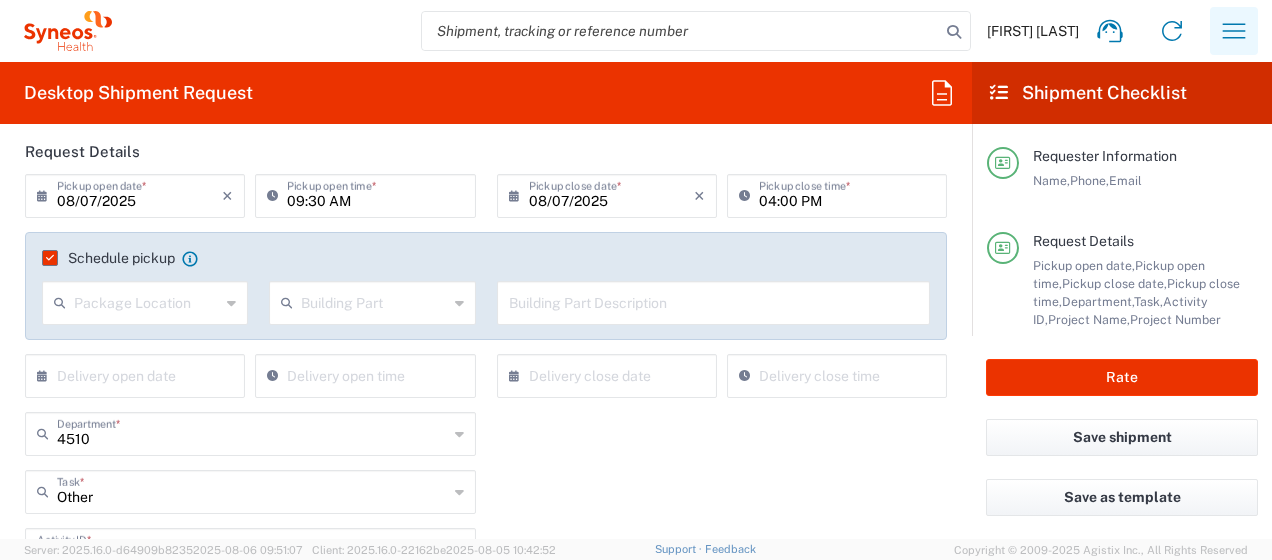 click 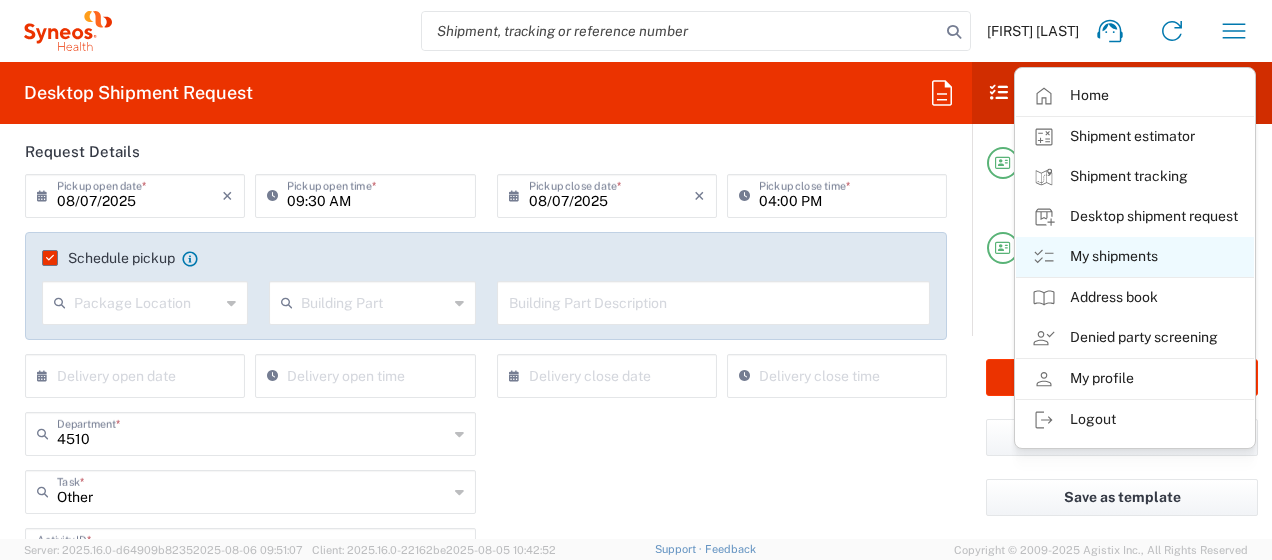 click on "My shipments" 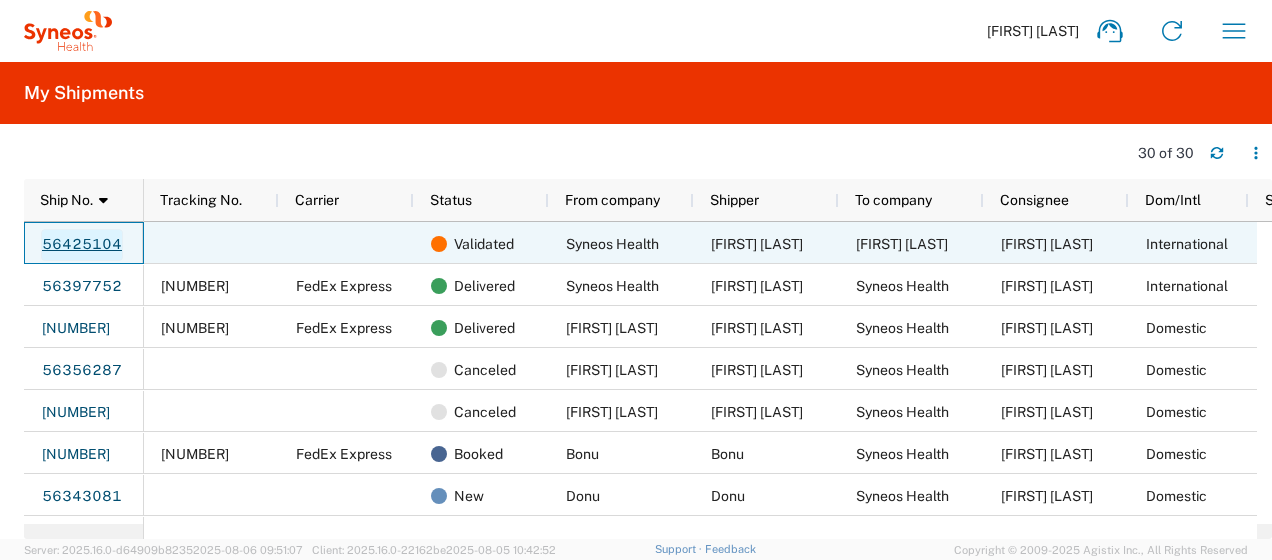 click on "56425104" 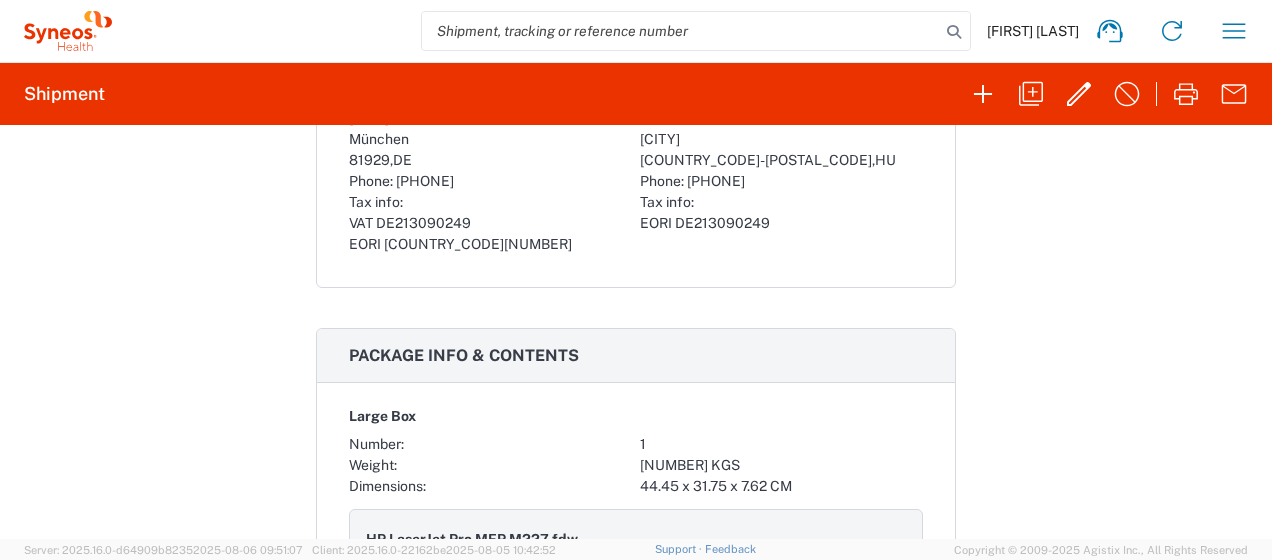 scroll, scrollTop: 1019, scrollLeft: 0, axis: vertical 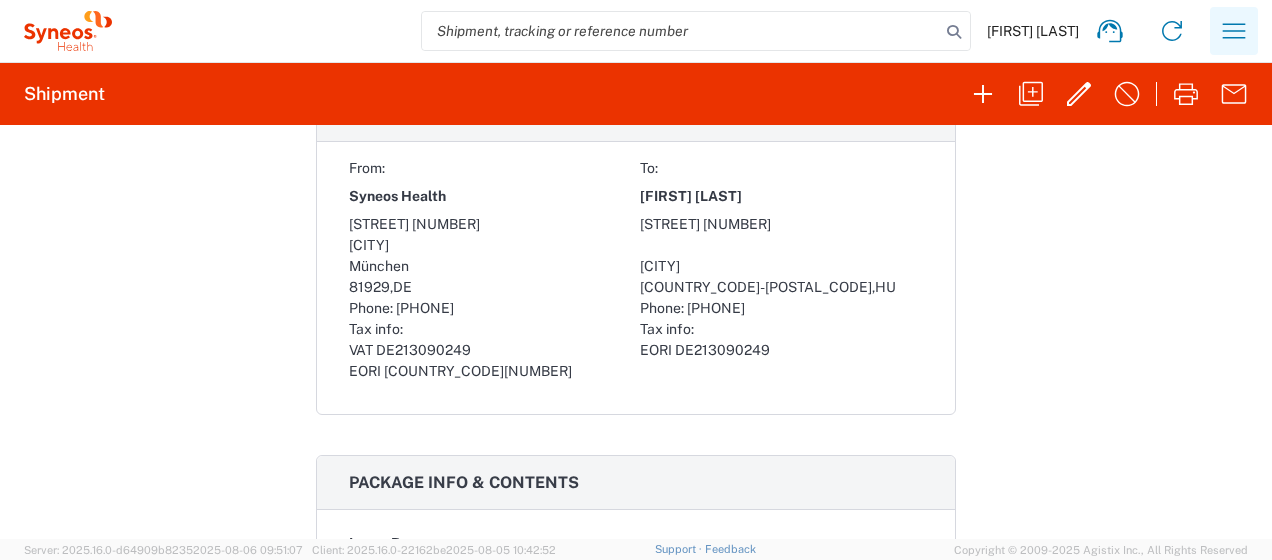 click 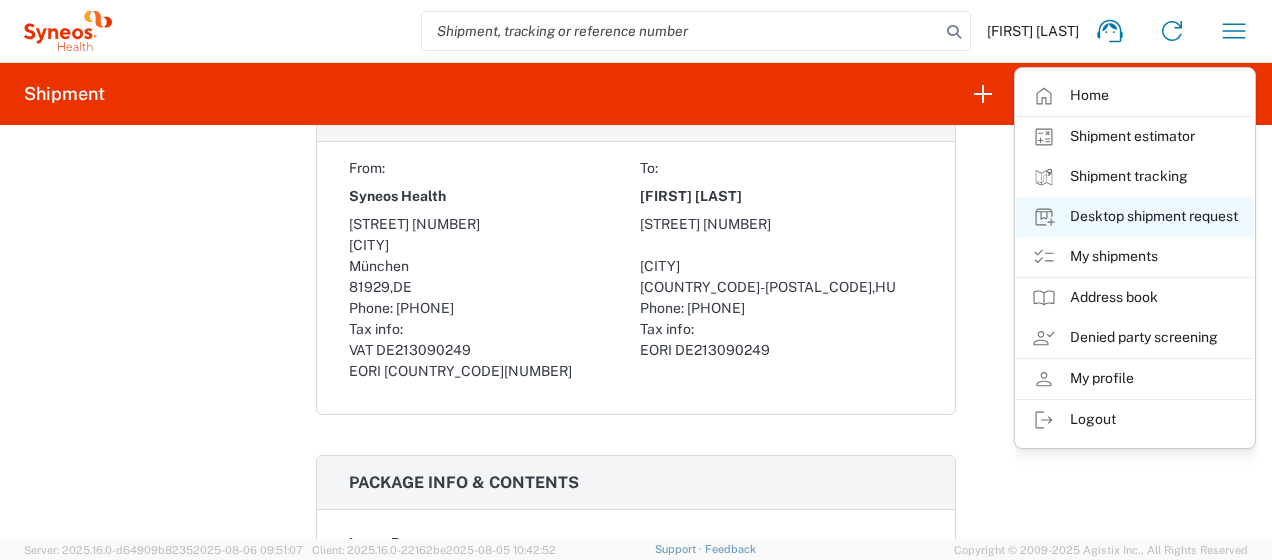 click on "Desktop shipment request" 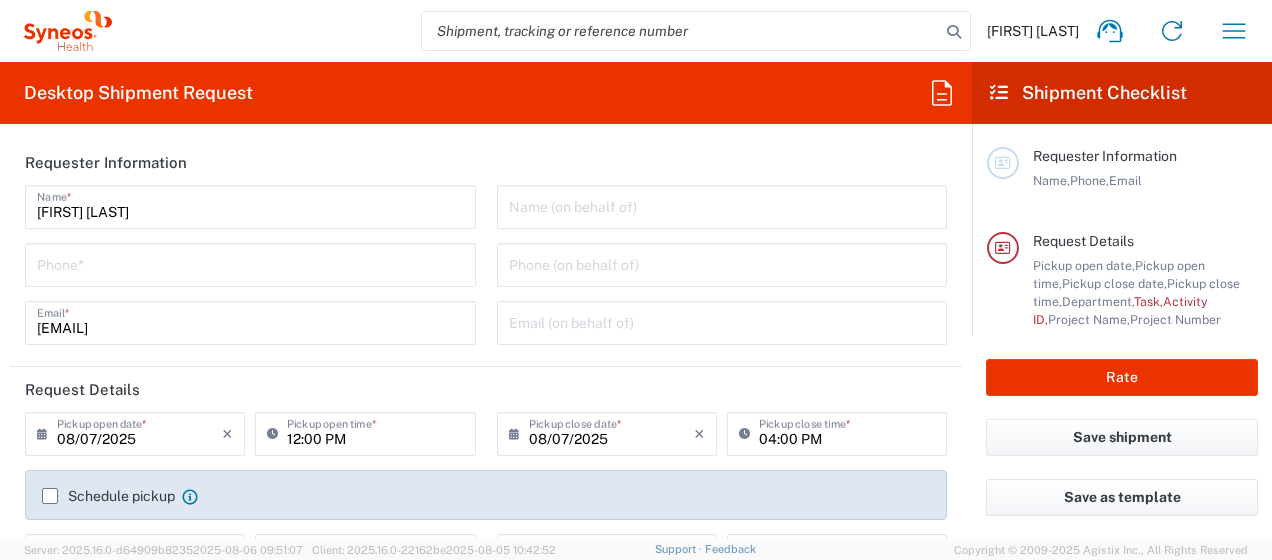 type on "Germany" 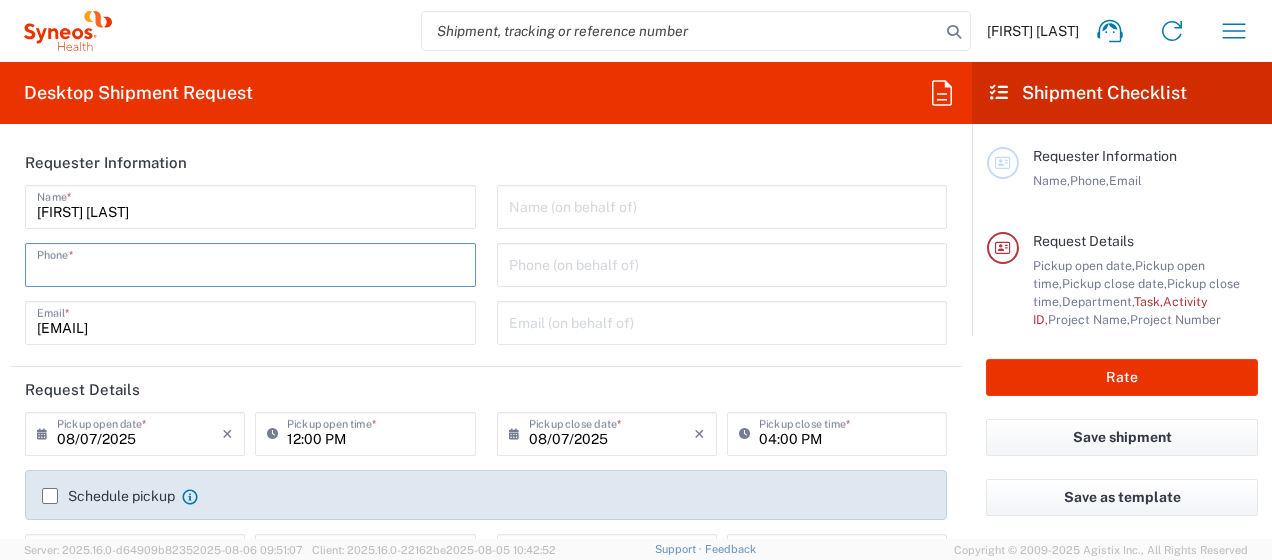 type on "[PHONE]" 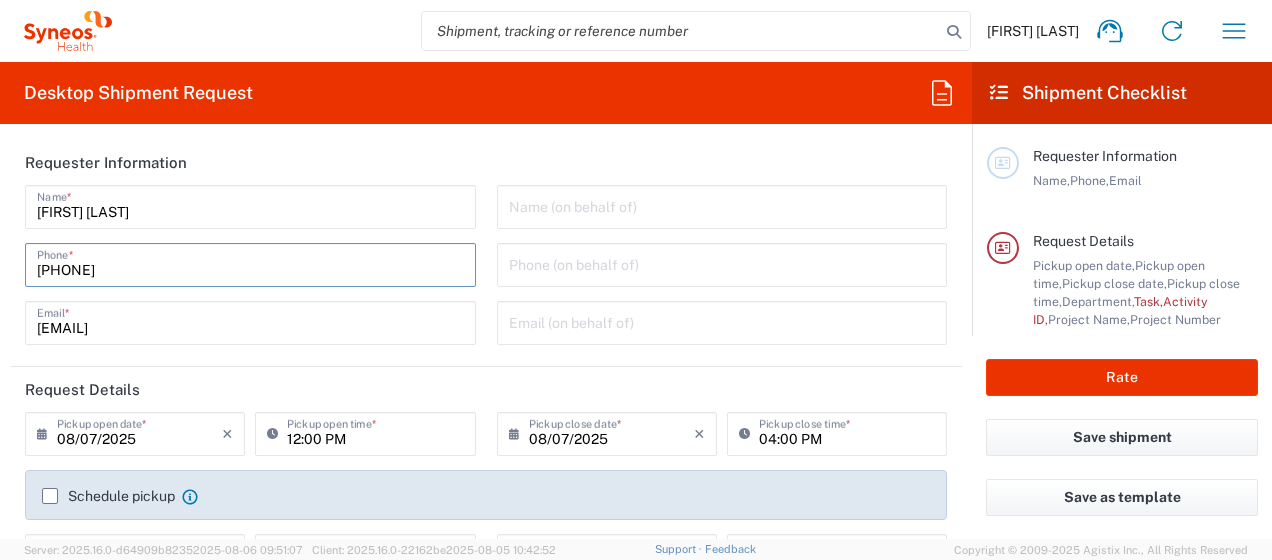 type on "Other" 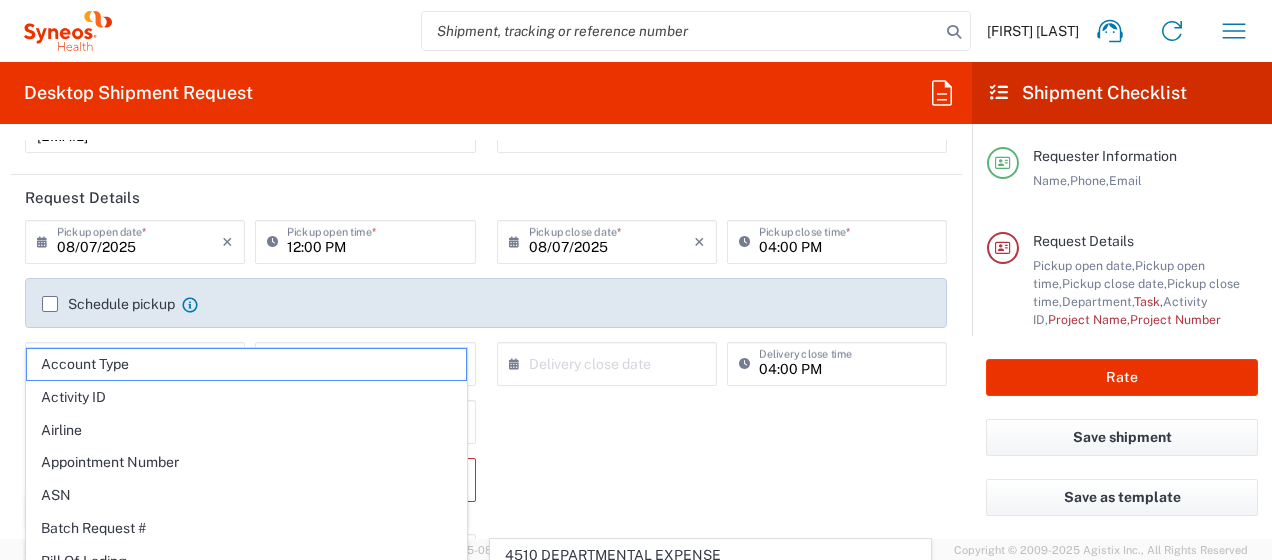 scroll, scrollTop: 222, scrollLeft: 0, axis: vertical 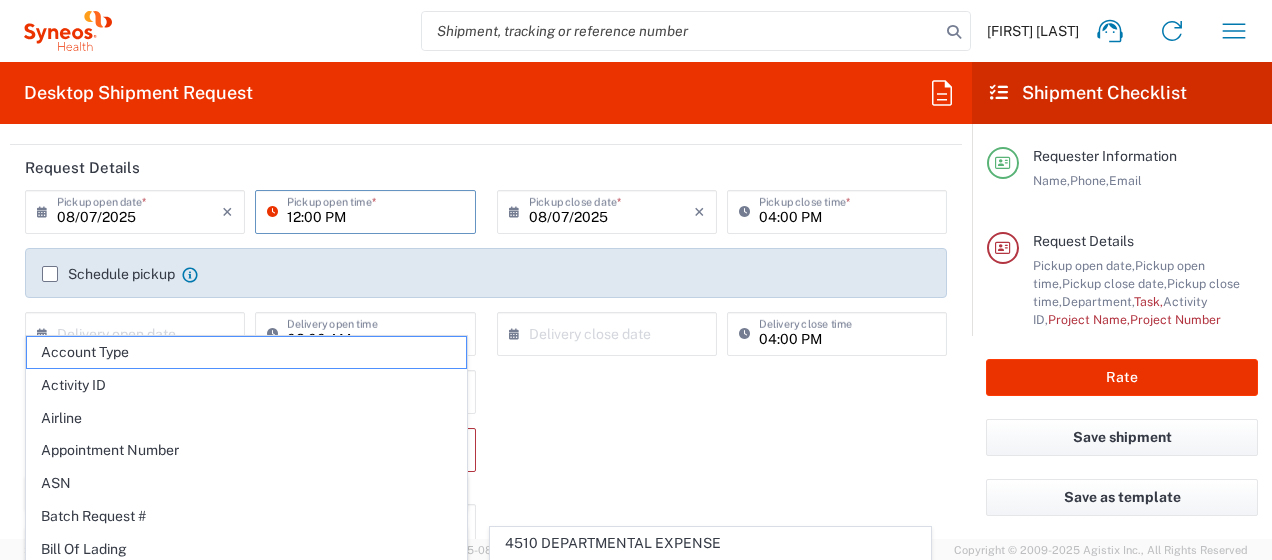 click on "12:00 PM" at bounding box center [375, 210] 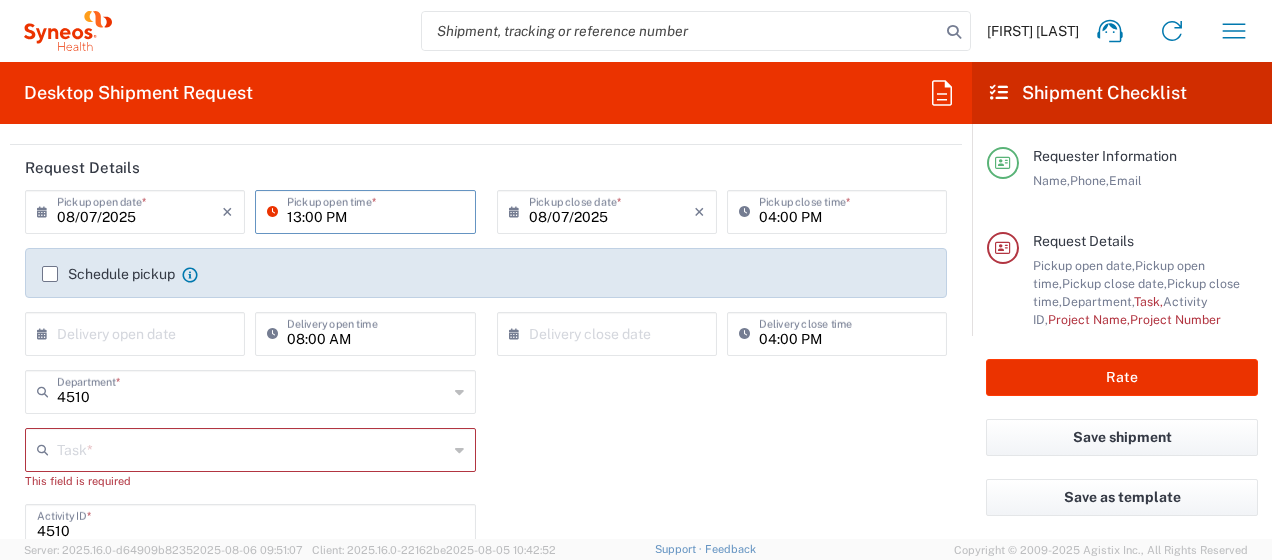 type on "13:00 PM" 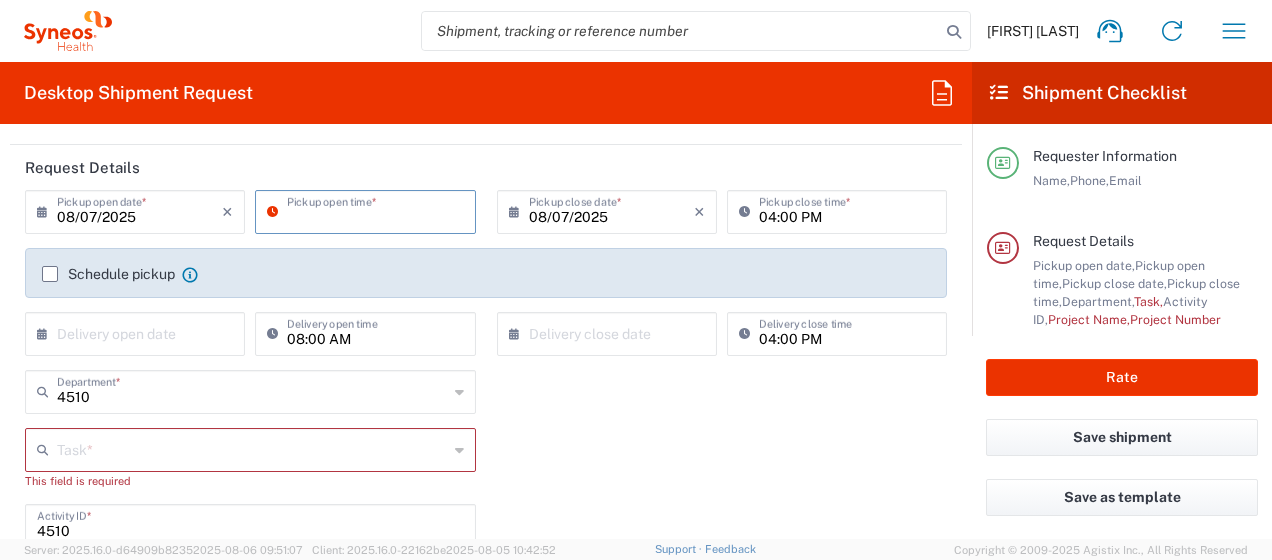 click on "4510  Department  * 4510 3000 3100 3109 3110 3111 3112 3125 3130 3135 3136 3150 3155 3165 3171 3172 3190 3191 3192 3193 3194 3200 3201 3202 3210 3211 Dept 3212 3213 3214 3215 3216 3218 3220 3221 3222 3223 3225 3226 3227 3228 3229 3230 3231 3232 3233 3234 3235 3236 3237 3238 3240" 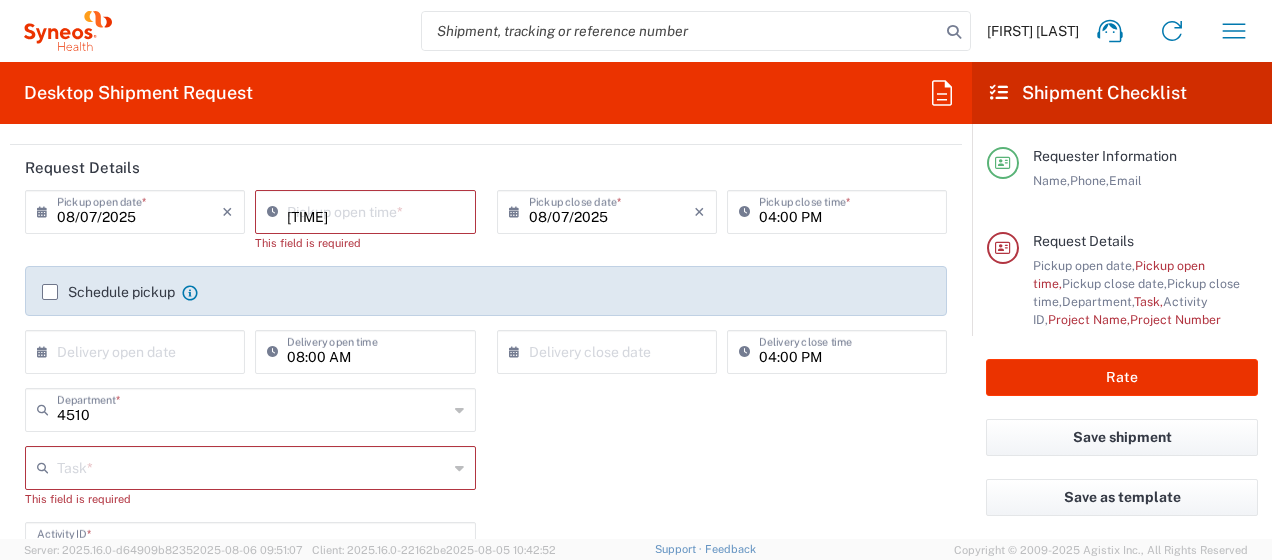 click on "[TIME]" at bounding box center (375, 210) 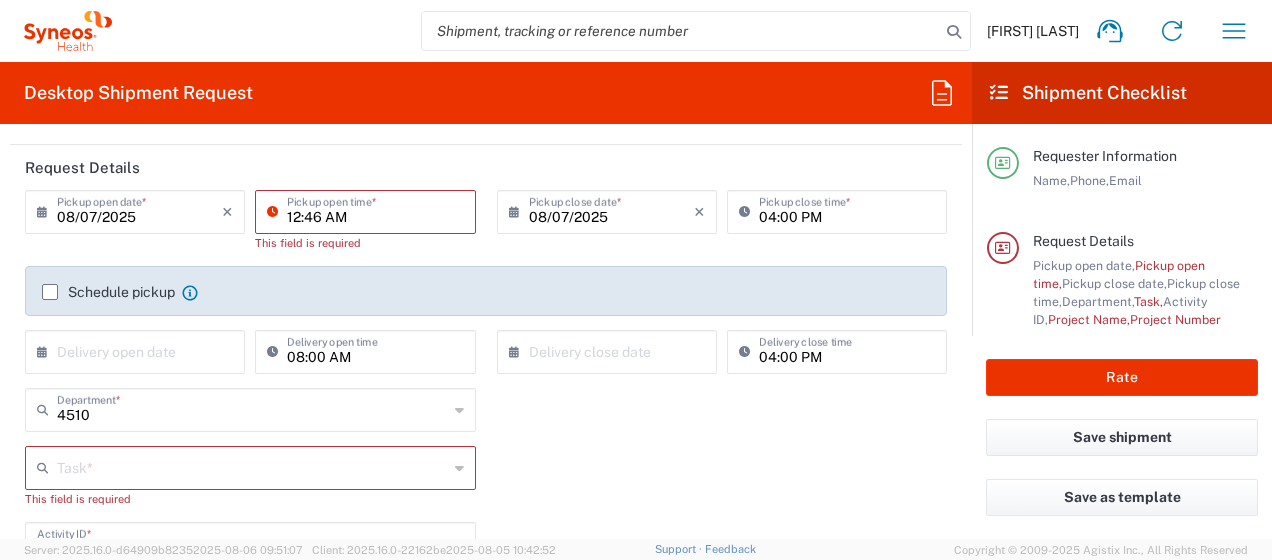click on "12:46 AM" at bounding box center [375, 210] 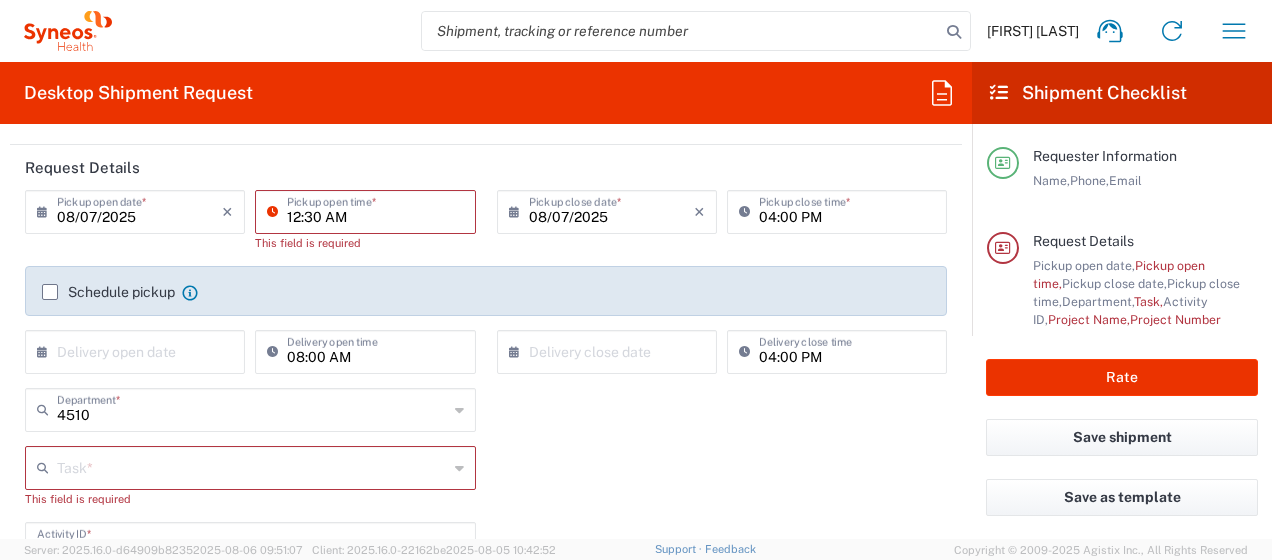 type on "12:30 AM" 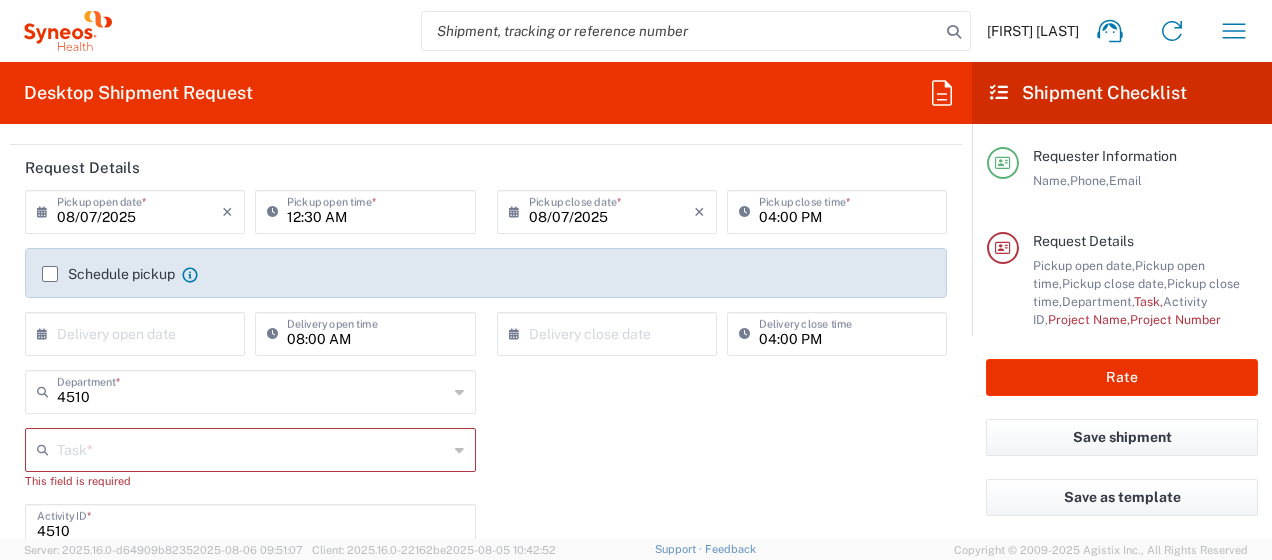 click on "4510  Department  * 4510 3000 3100 3109 3110 3111 3112 3125 3130 3135 3136 3150 3155 3165 3171 3172 3190 3191 3192 3193 3194 3200 3201 3202 3210 3211 Dept 3212 3213 3214 3215 3216 3218 3220 3221 3222 3223 3225 3226 3227 3228 3229 3230 3231 3232 3233 3234 3235 3236 3237 3238 3240  Task  * [NUMBER]  Project Number  * 4510 DEPARTMENTAL EXPENSE This field is required  Project Name  * 4510 DEPARTMENTAL EXPENSE This field is required" 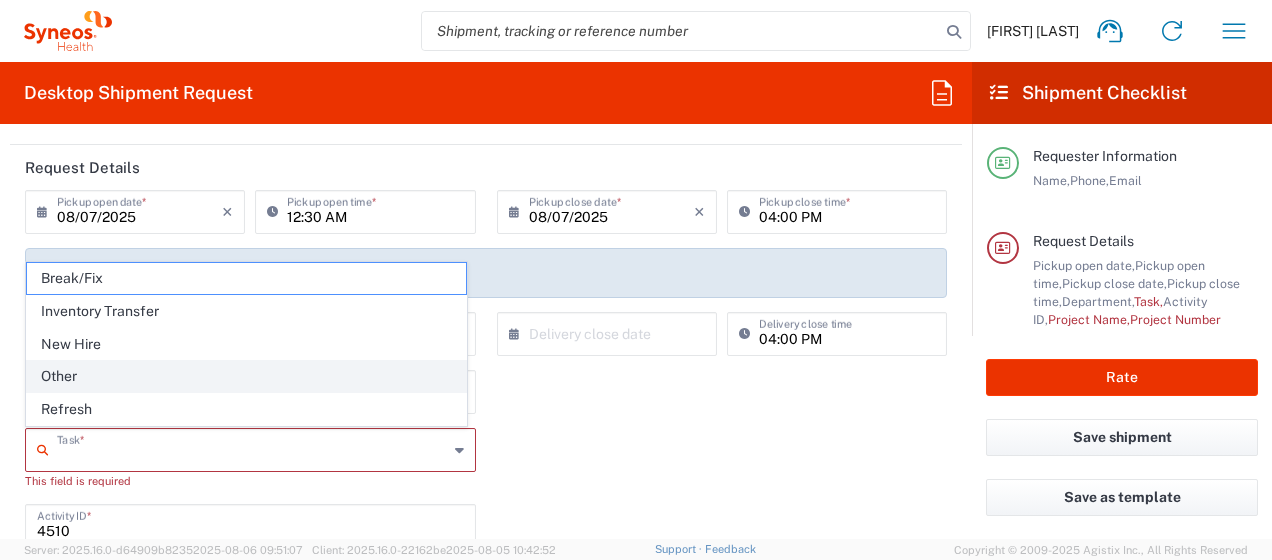 click on "Other" 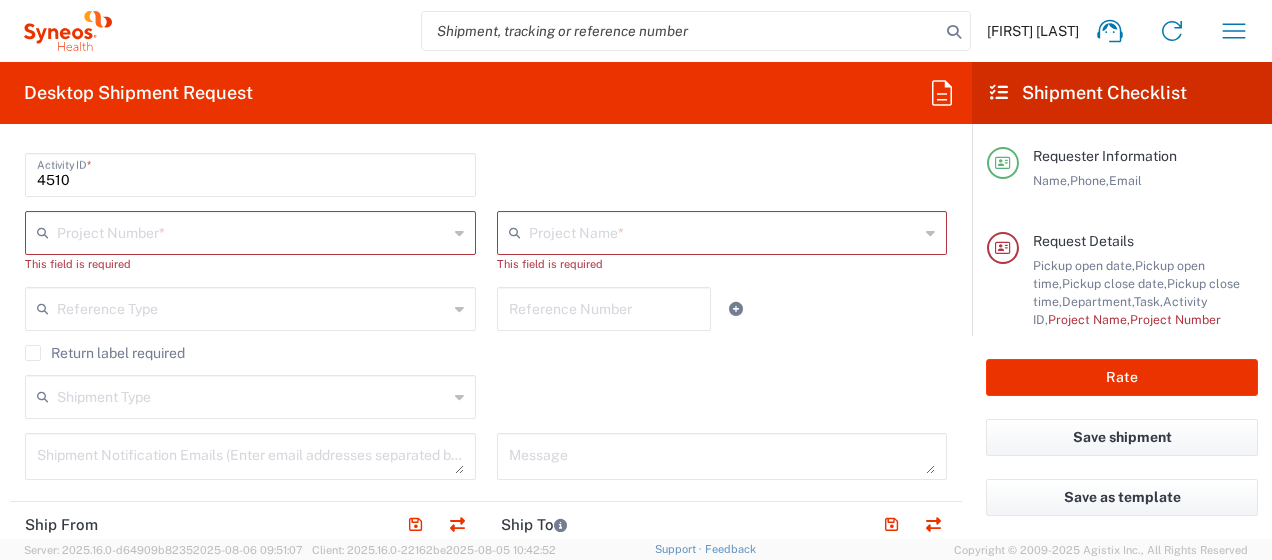scroll, scrollTop: 561, scrollLeft: 0, axis: vertical 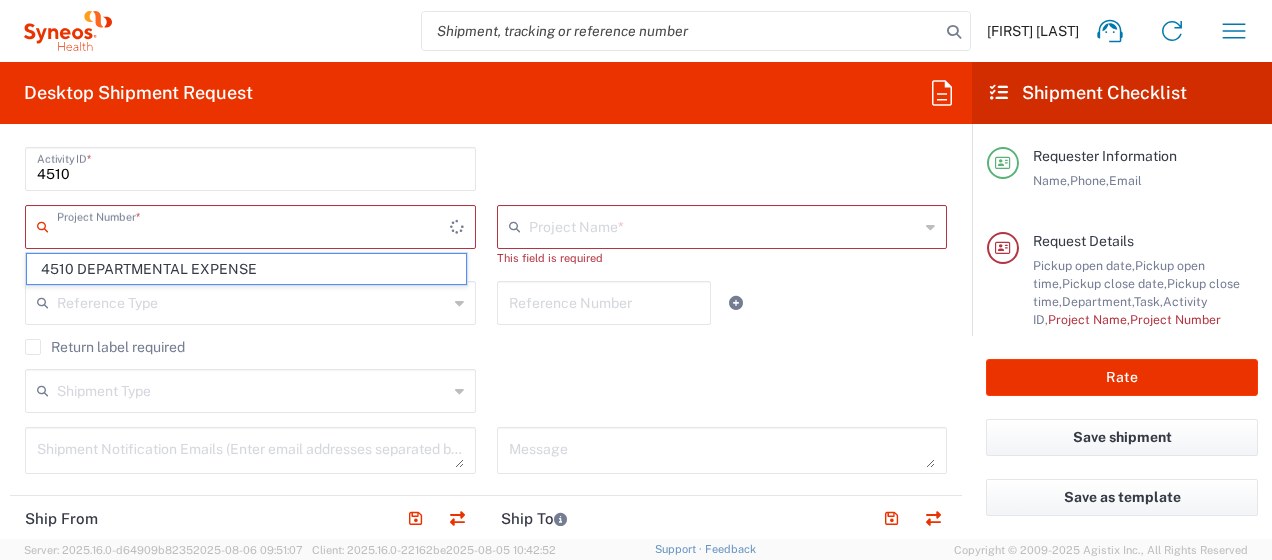 click at bounding box center (253, 225) 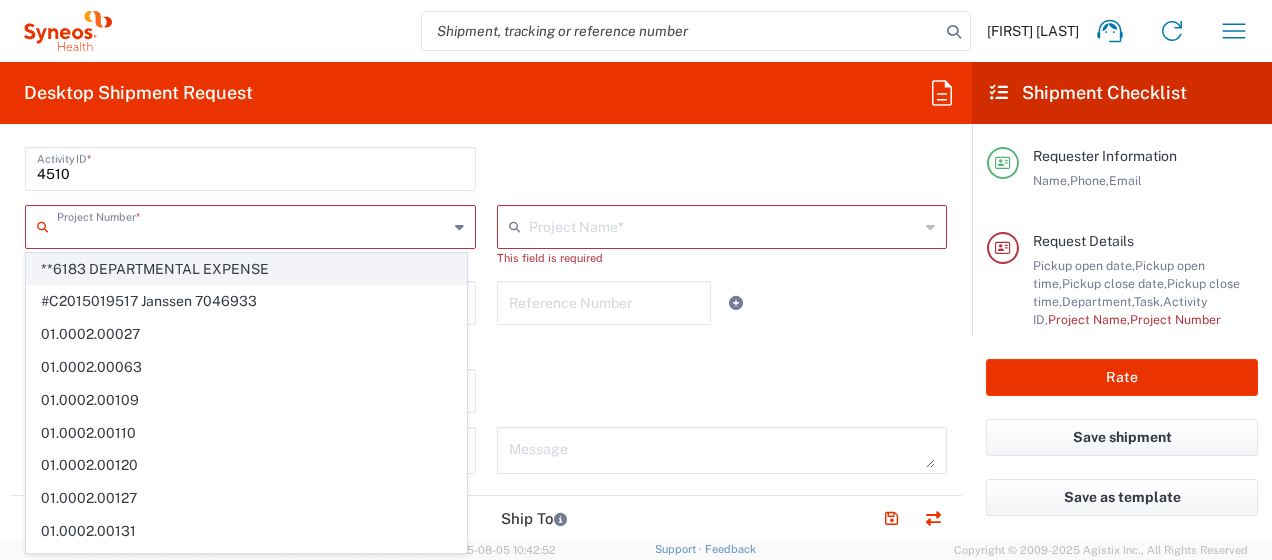 click on "**6183 DEPARTMENTAL EXPENSE" 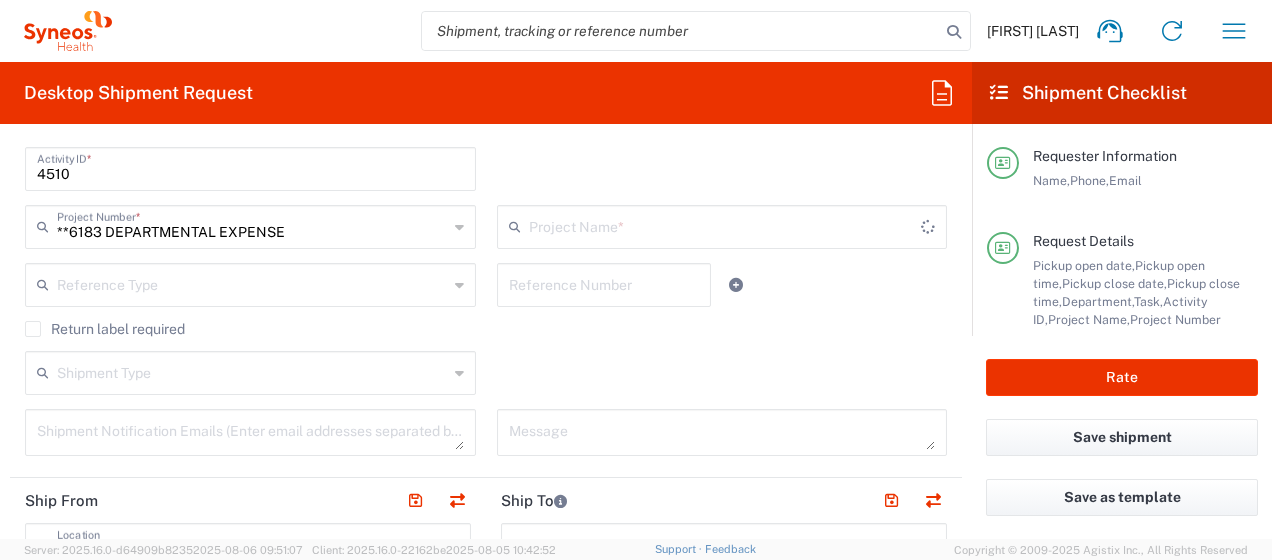 type on "6183" 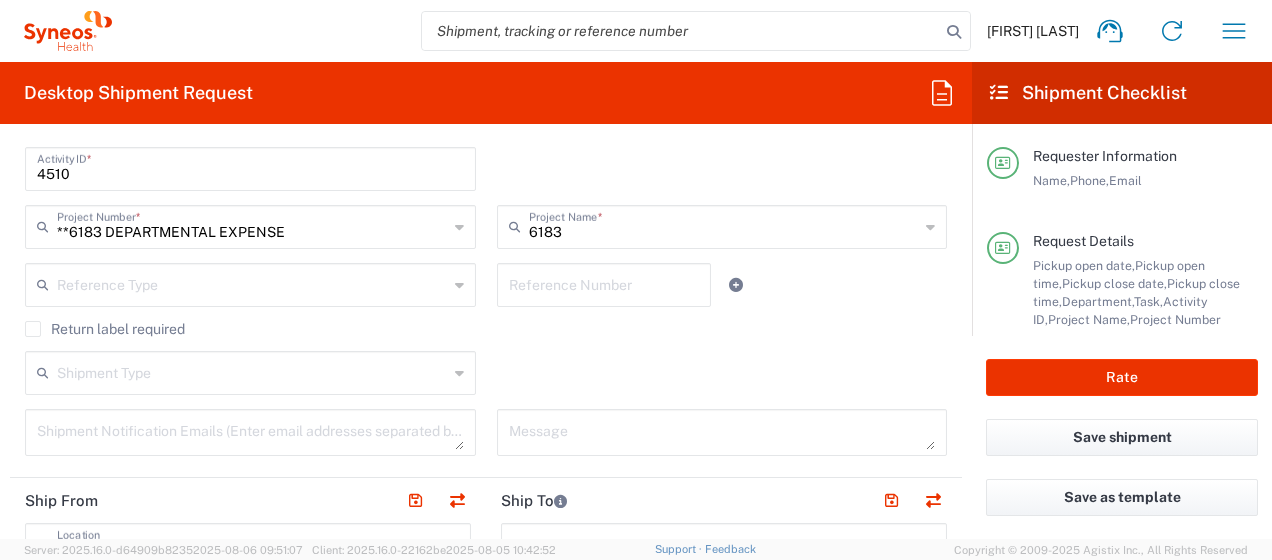 type 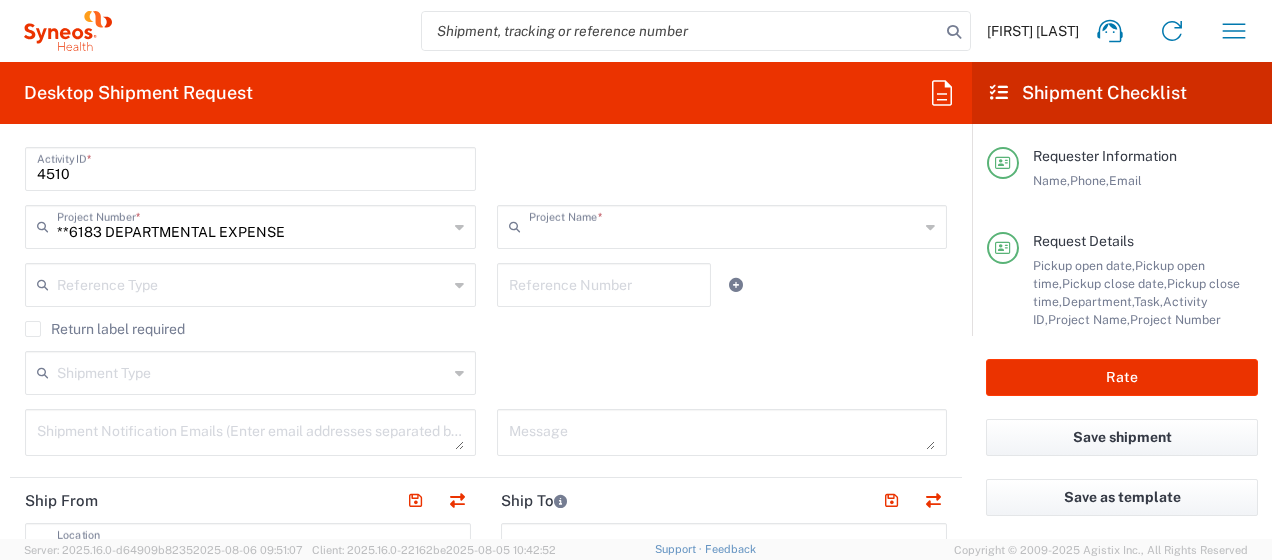 click at bounding box center [724, 225] 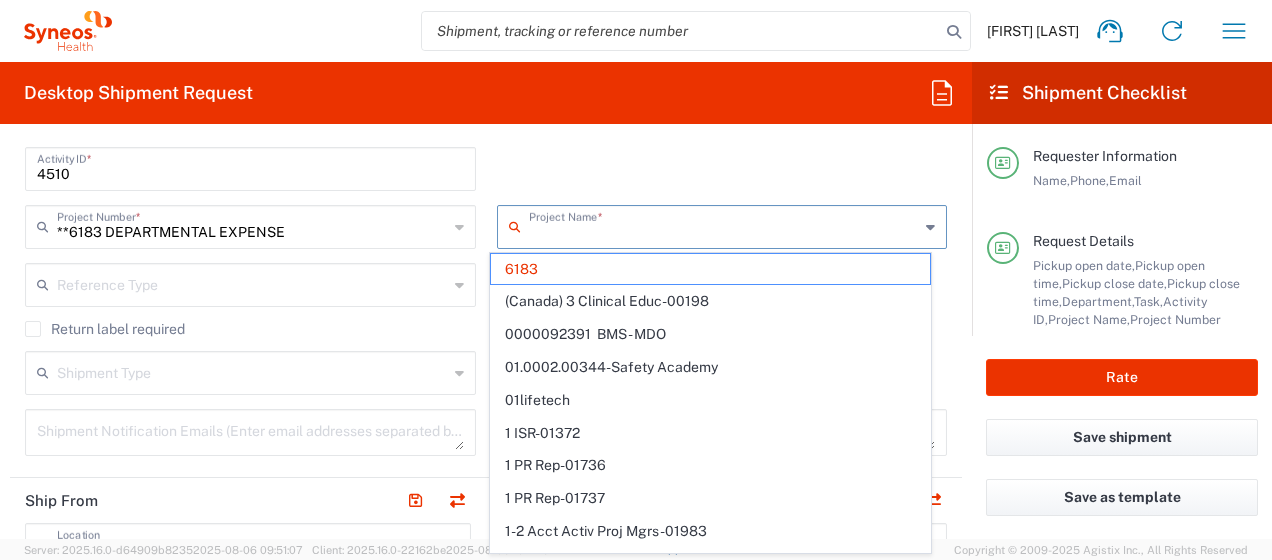 type on "**6183 DEPARTMENTAL EXPENSE" 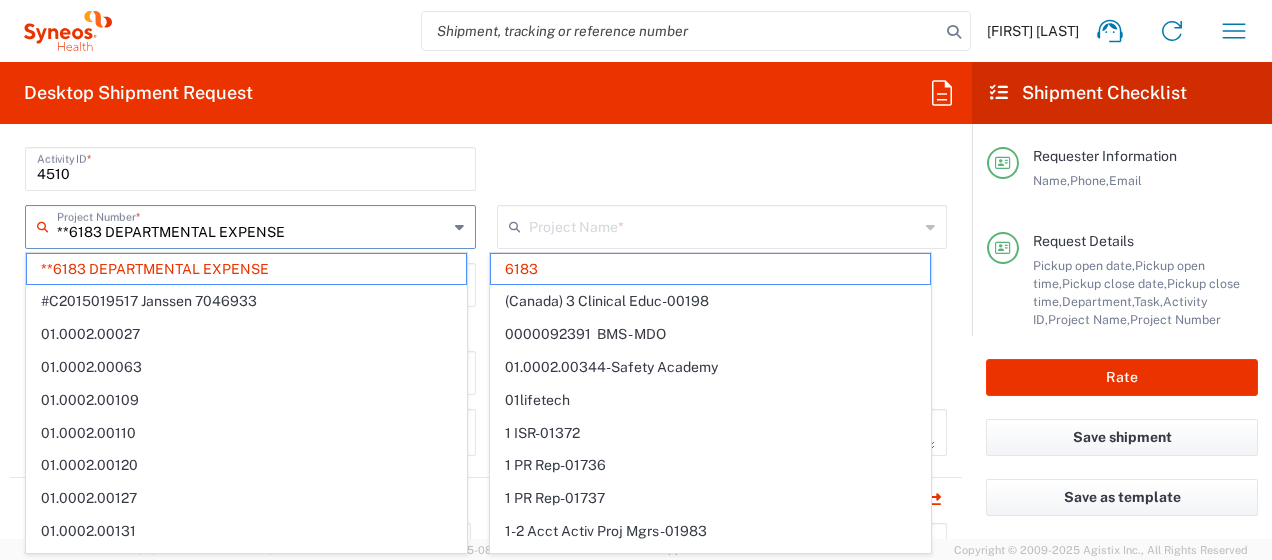 click on "**6183 DEPARTMENTAL EXPENSE" at bounding box center [252, 225] 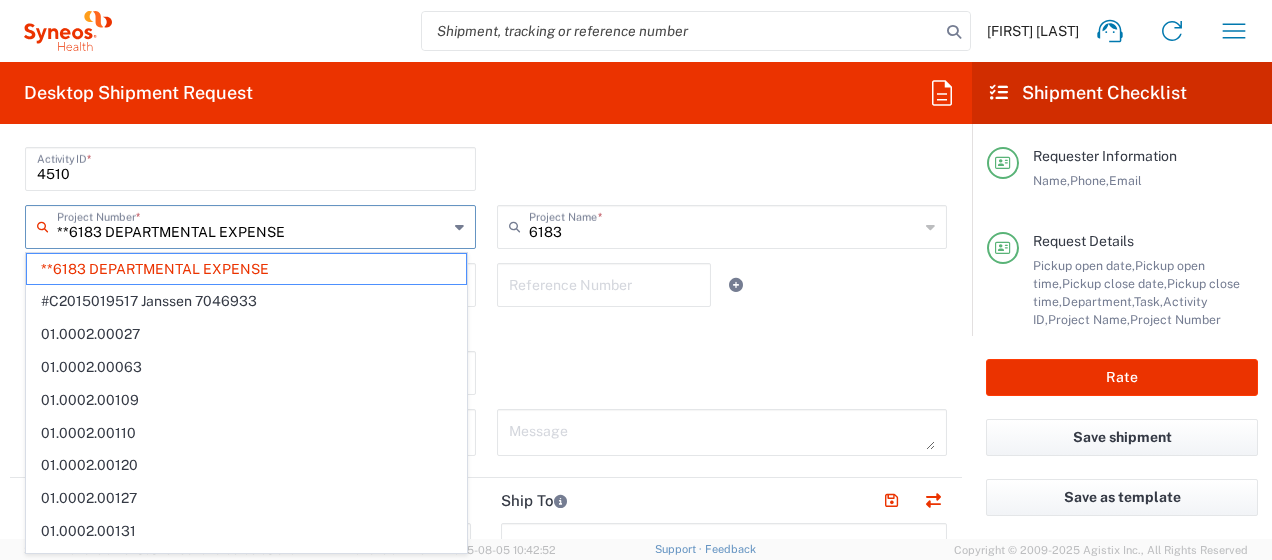 drag, startPoint x: 300, startPoint y: 235, endPoint x: -4, endPoint y: 234, distance: 304.00165 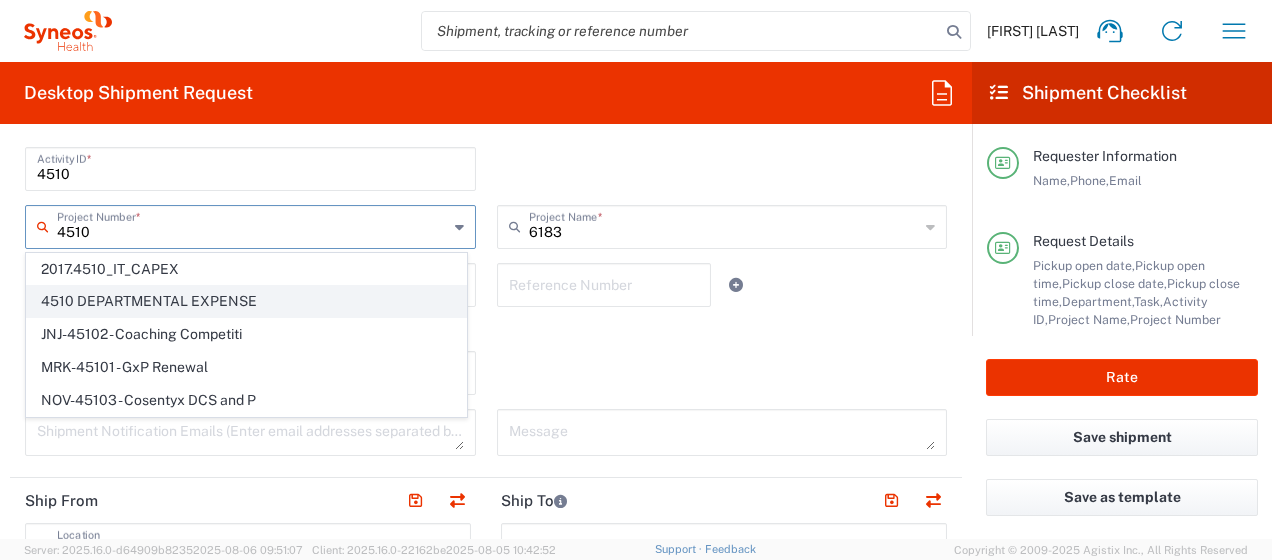 click on "4510 DEPARTMENTAL EXPENSE" 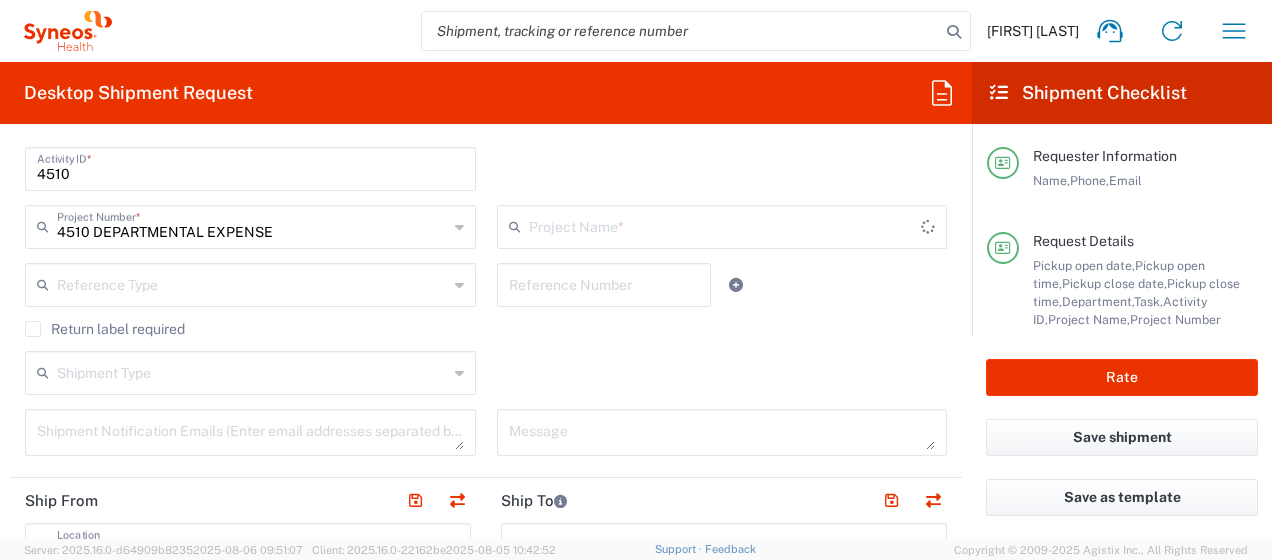 type on "4510 DEPARTMENTAL EXPENSE" 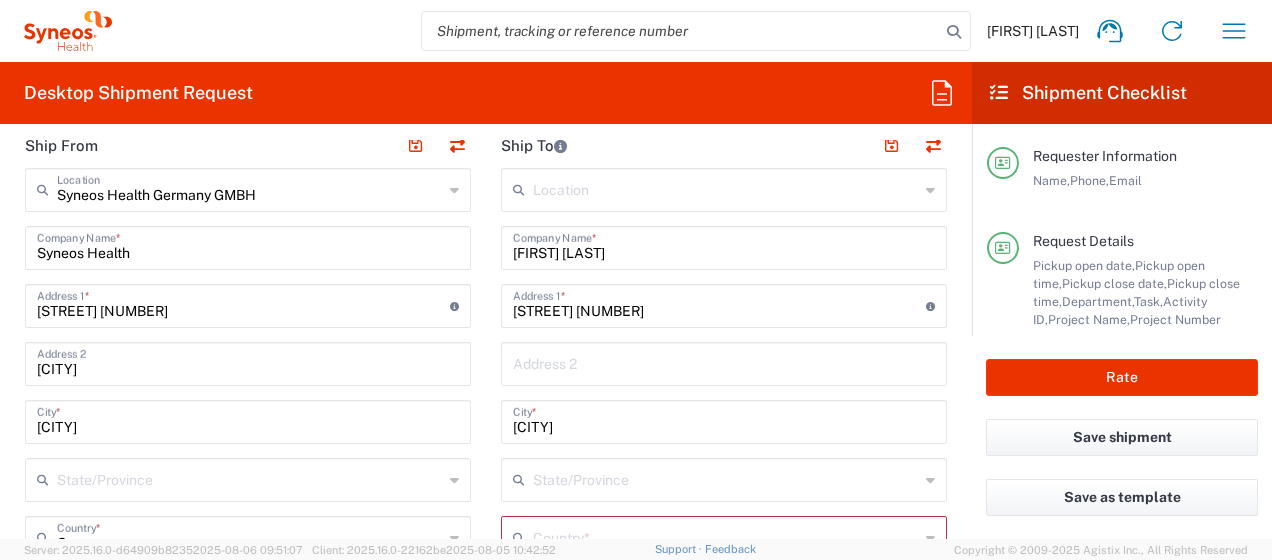 scroll, scrollTop: 922, scrollLeft: 0, axis: vertical 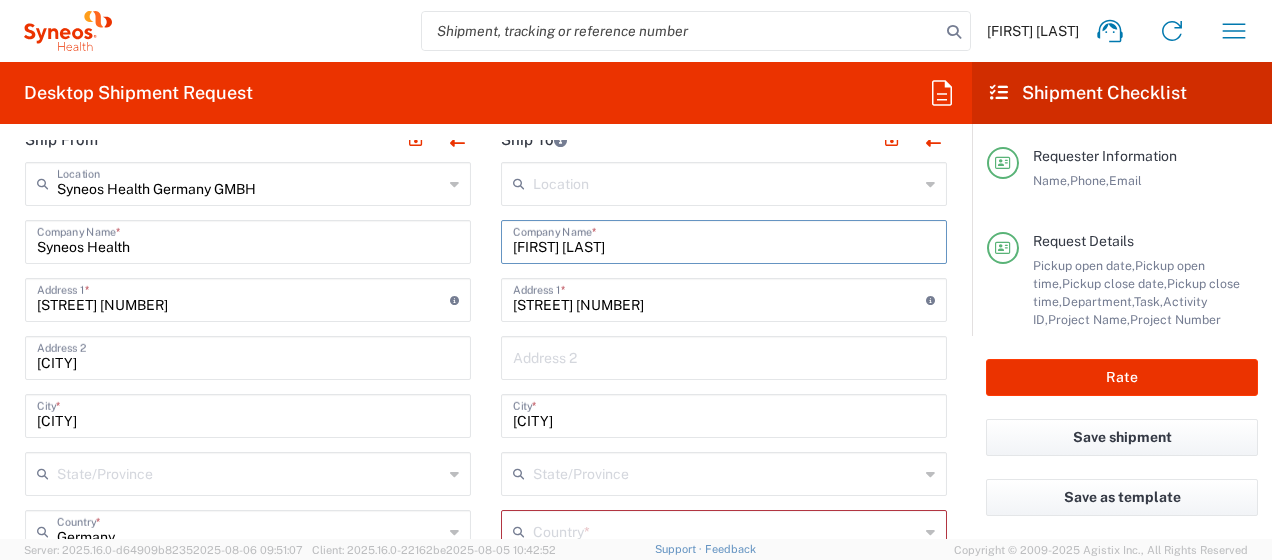 drag, startPoint x: 635, startPoint y: 246, endPoint x: 470, endPoint y: 242, distance: 165.04848 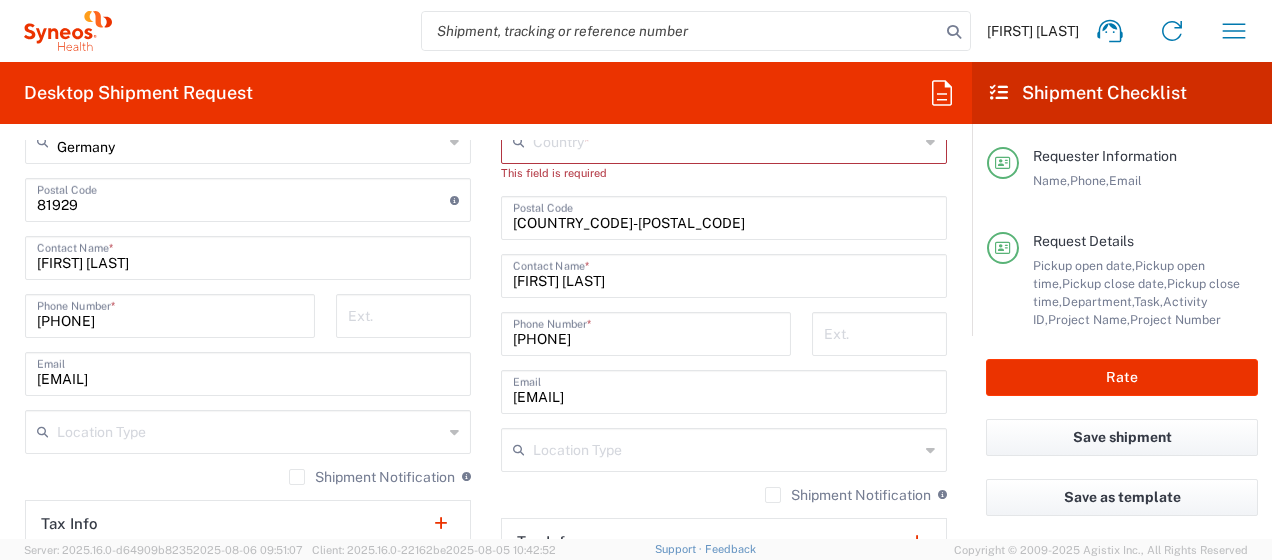 scroll, scrollTop: 1318, scrollLeft: 0, axis: vertical 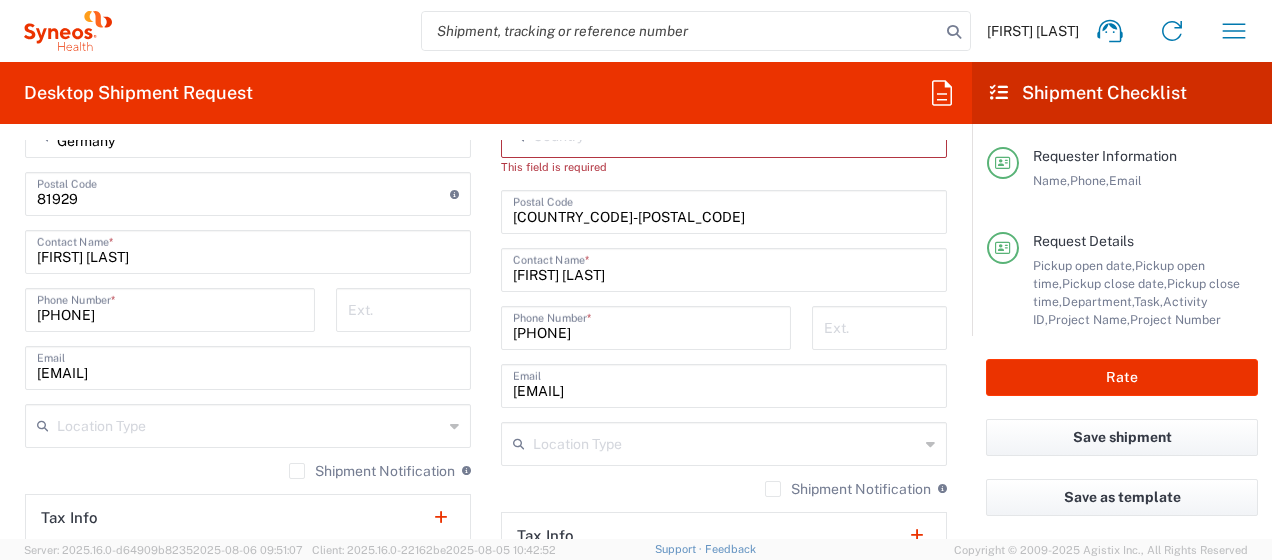 type on "[FIRST] [LAST]" 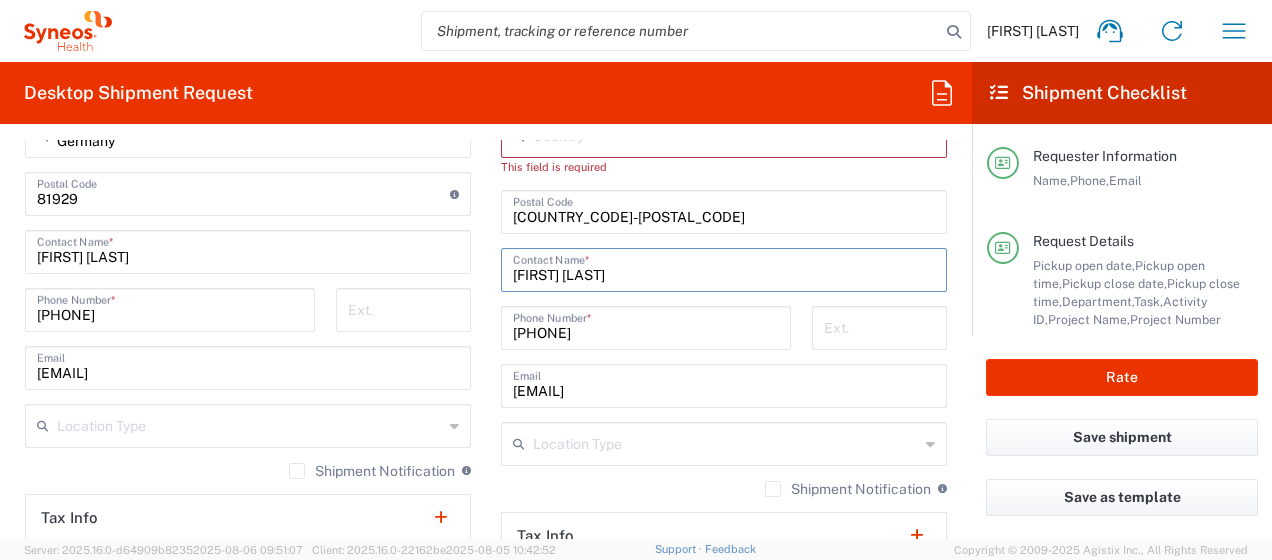 drag, startPoint x: 650, startPoint y: 272, endPoint x: 424, endPoint y: 295, distance: 227.16734 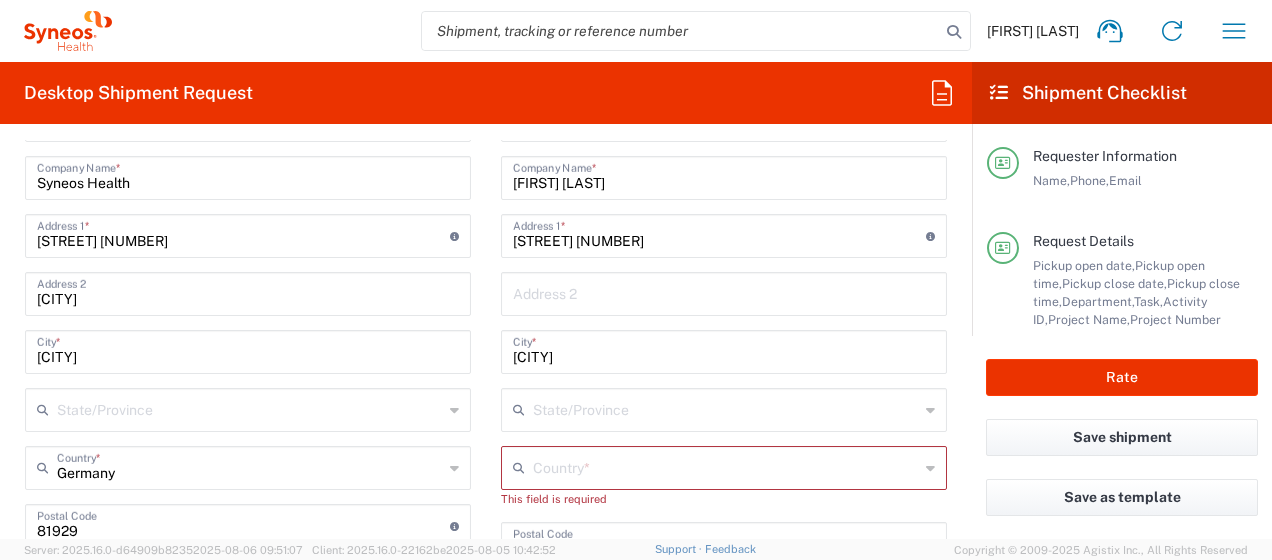scroll, scrollTop: 957, scrollLeft: 0, axis: vertical 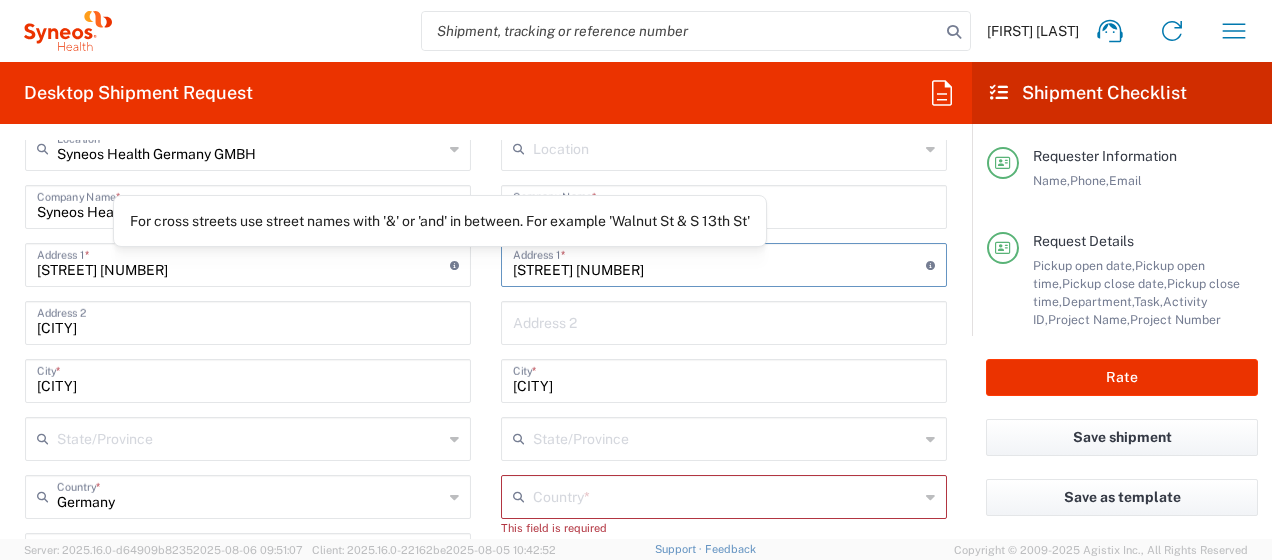 drag, startPoint x: 624, startPoint y: 260, endPoint x: 446, endPoint y: 265, distance: 178.0702 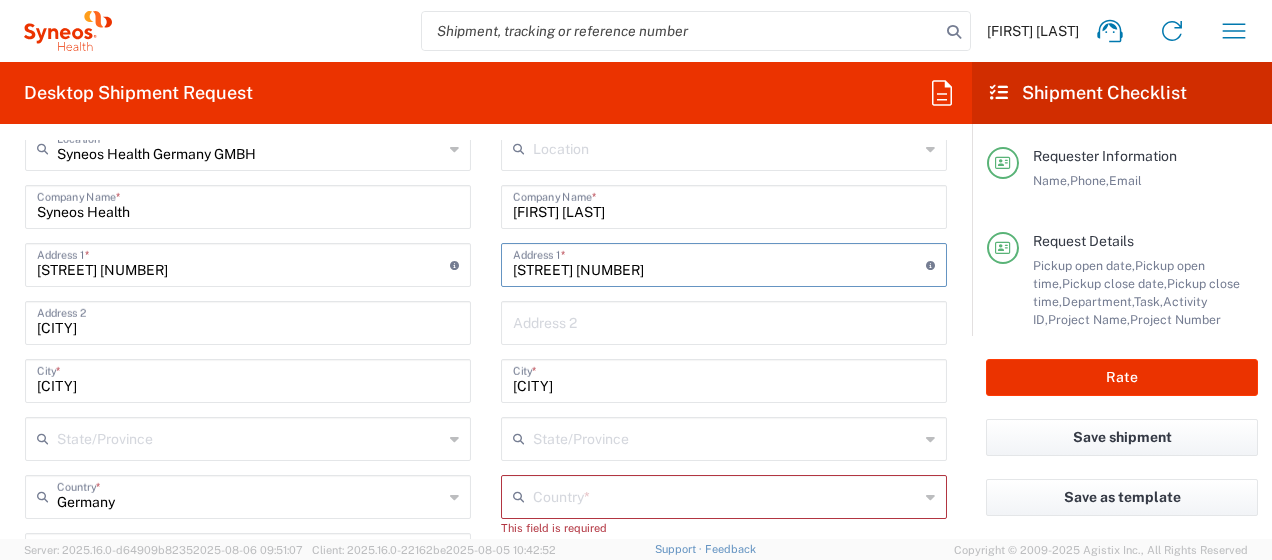 paste on "[STREET] [NUMBER]" 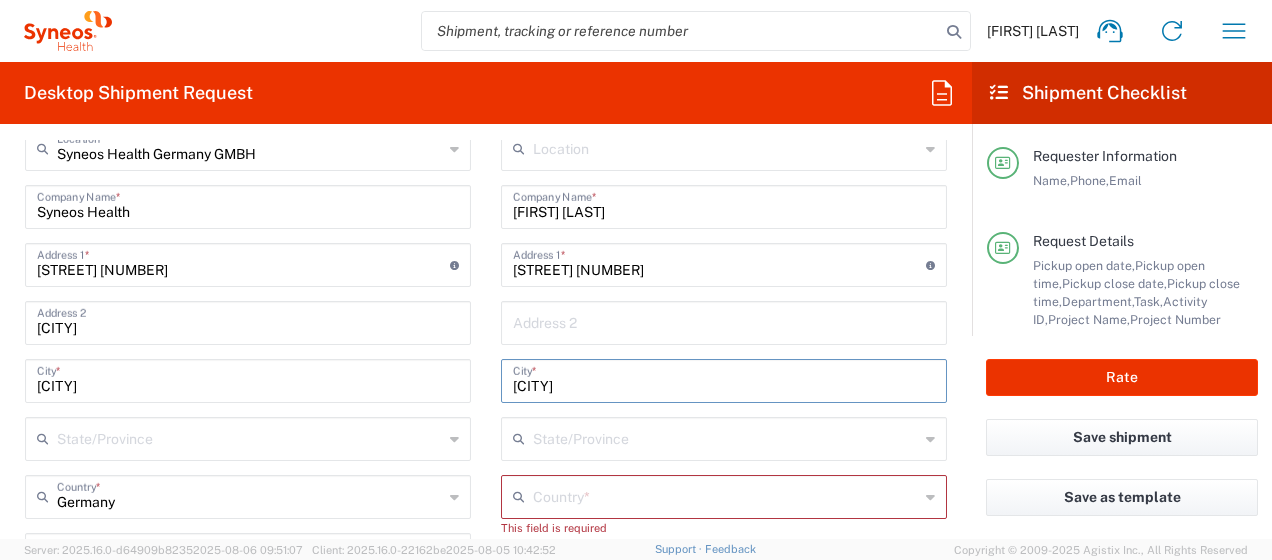 click on "[CITY]" at bounding box center [724, 379] 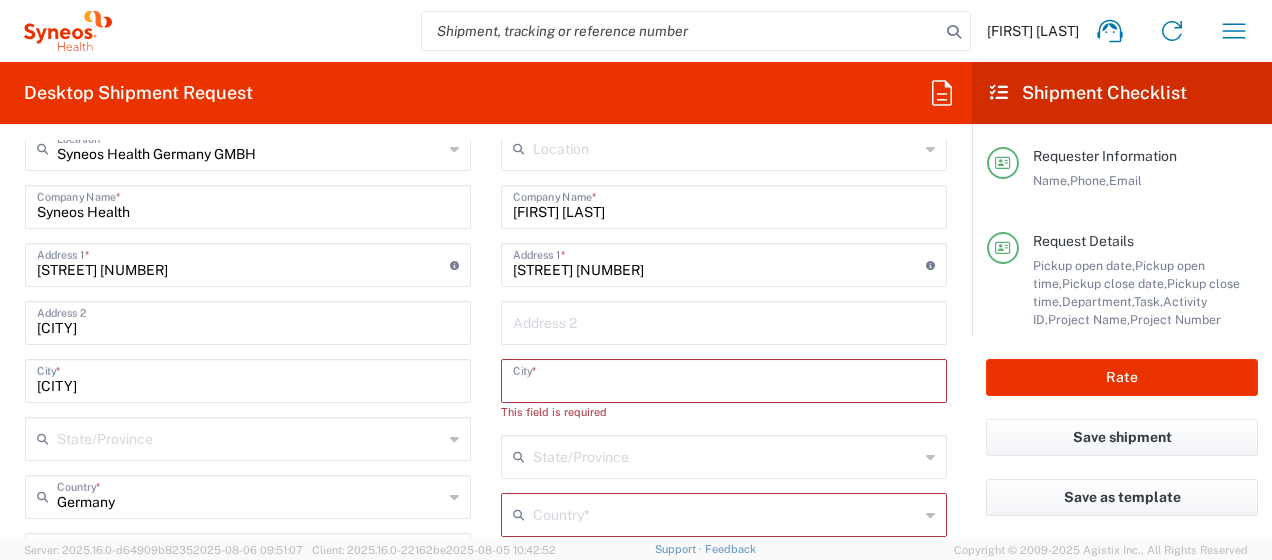 paste on "[CITY]" 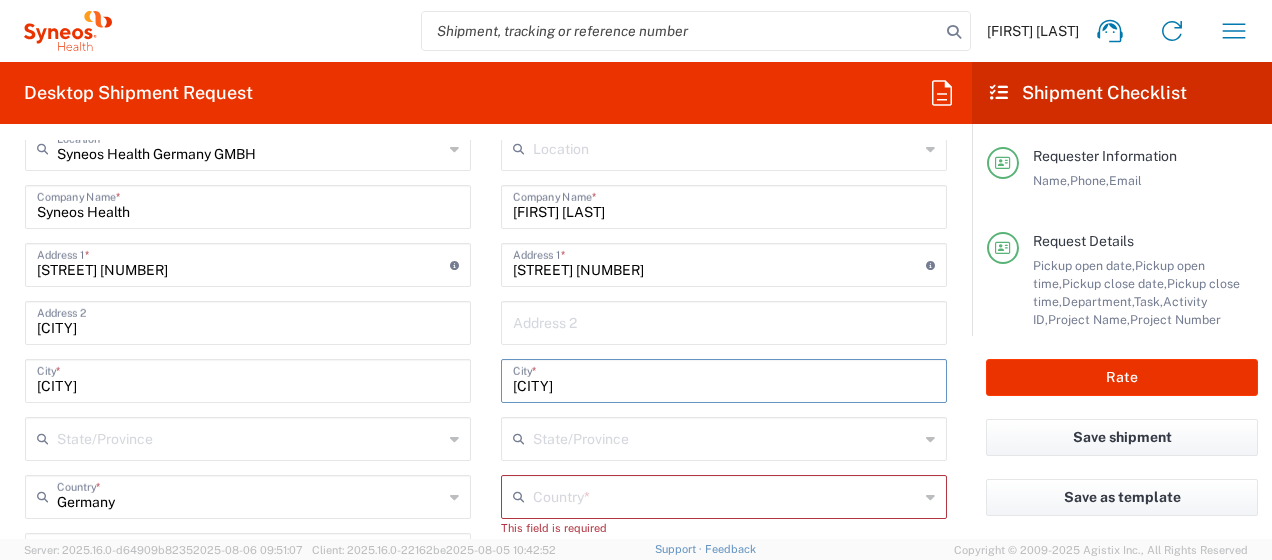 type on "[CITY]" 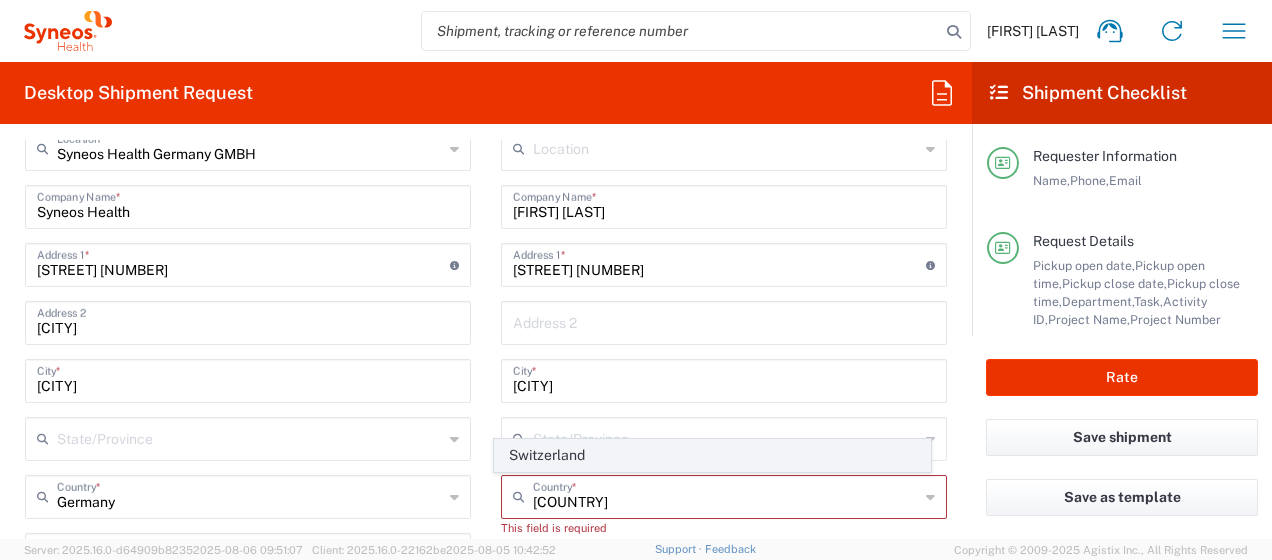 click on "Switzerland" 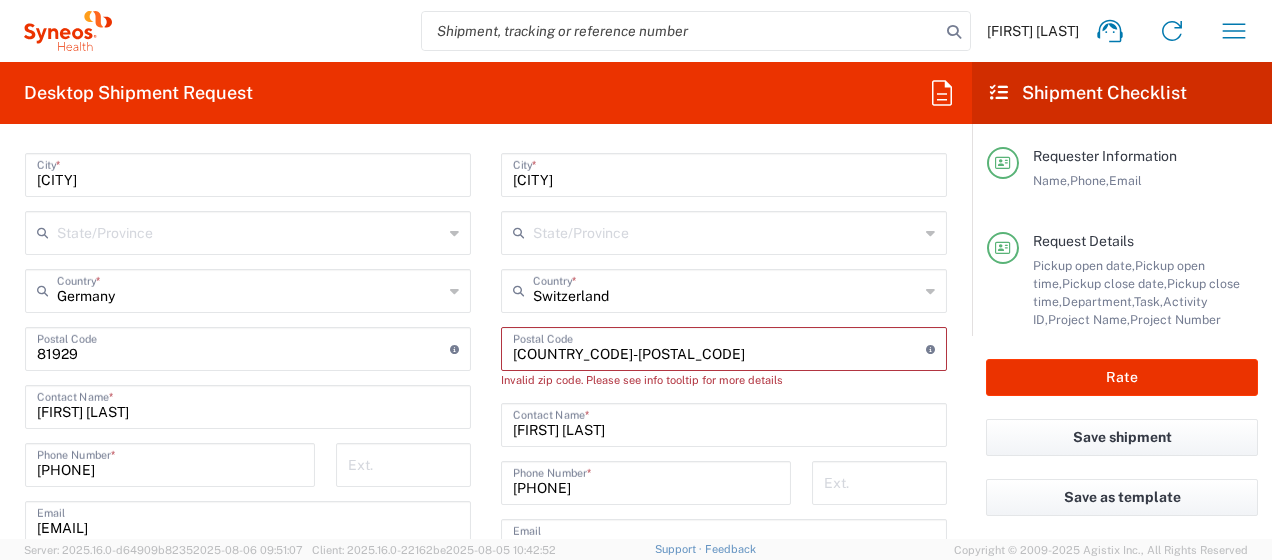 scroll, scrollTop: 1182, scrollLeft: 0, axis: vertical 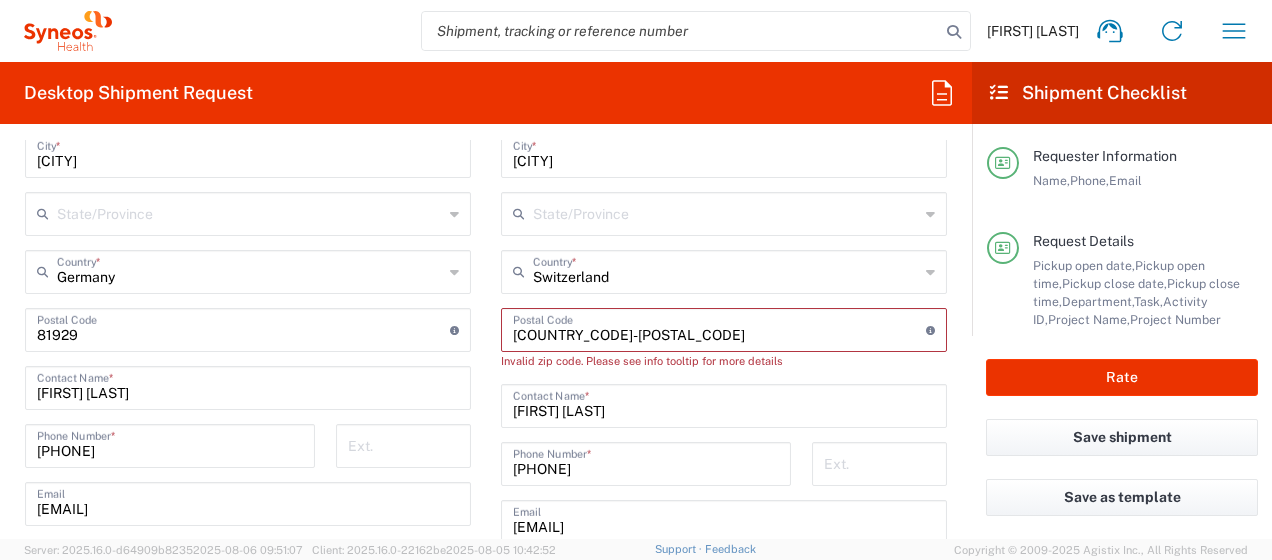 drag, startPoint x: 568, startPoint y: 331, endPoint x: 480, endPoint y: 324, distance: 88.27797 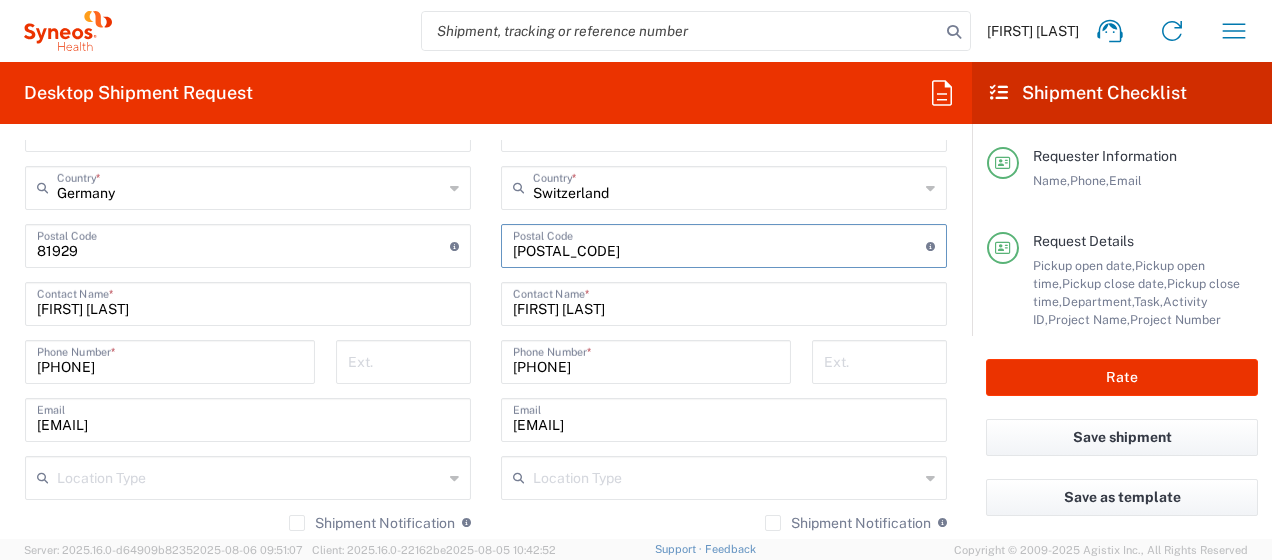 scroll, scrollTop: 1298, scrollLeft: 0, axis: vertical 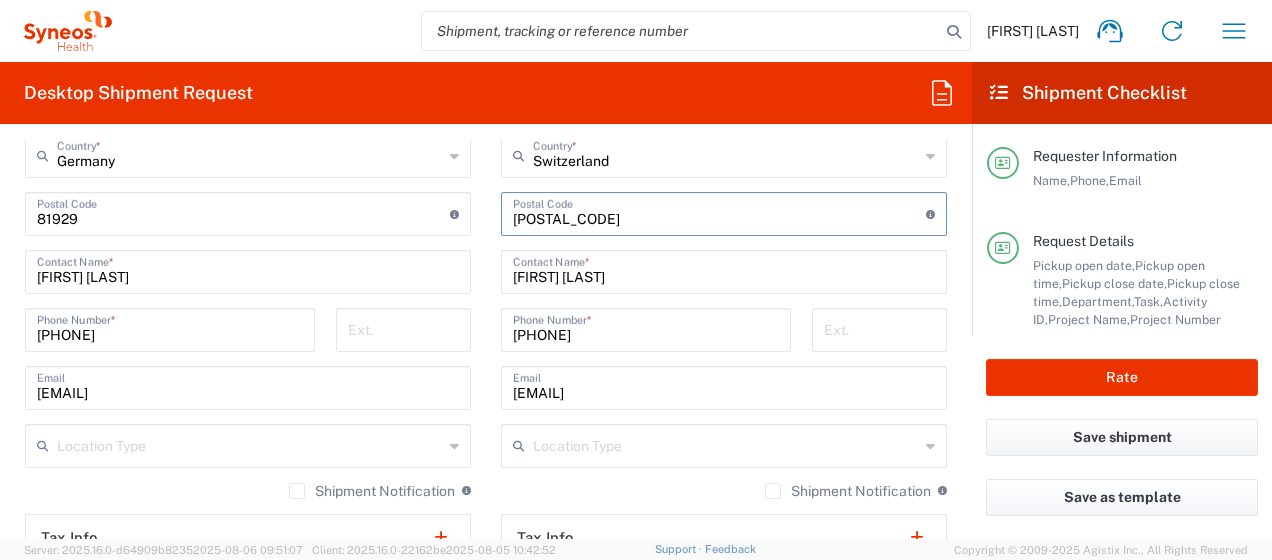 type on "[POSTAL_CODE]" 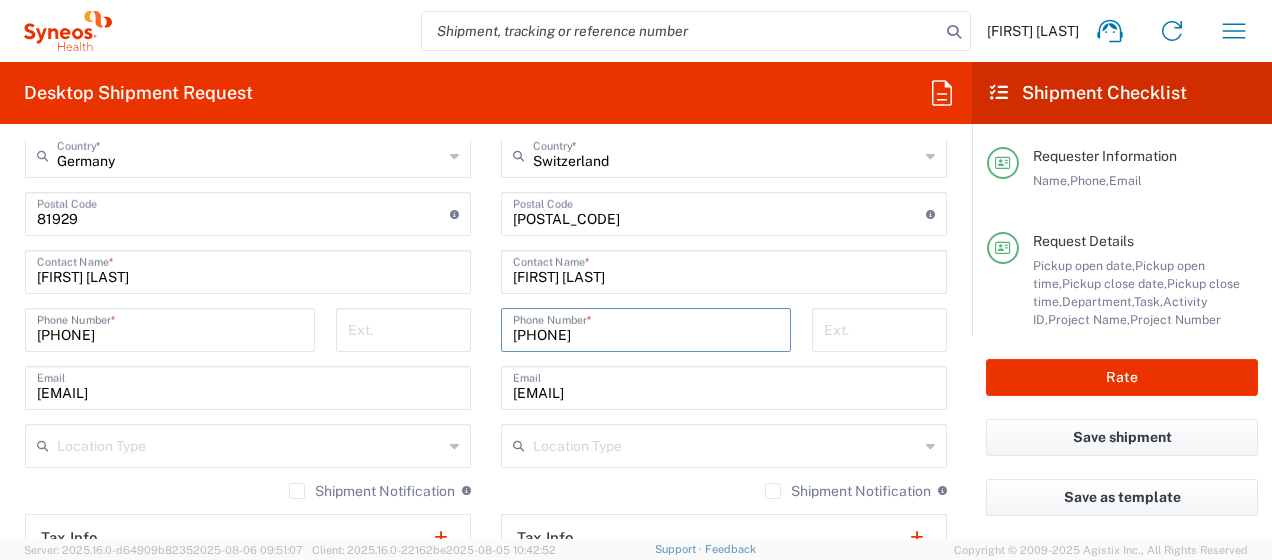 drag, startPoint x: 624, startPoint y: 331, endPoint x: 426, endPoint y: 335, distance: 198.0404 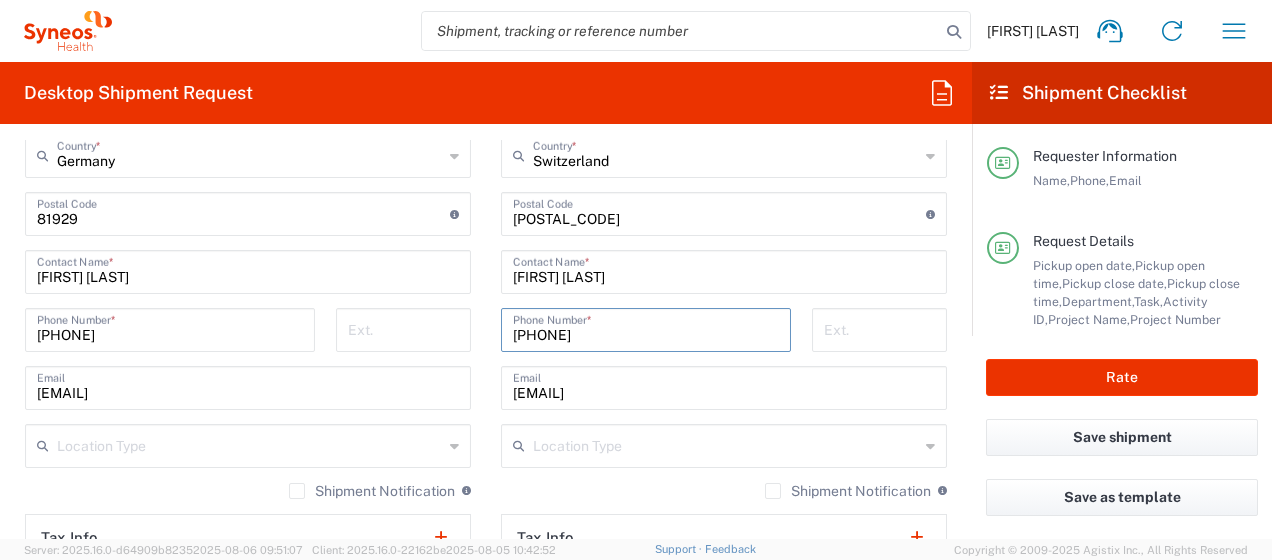 type on "[PHONE]" 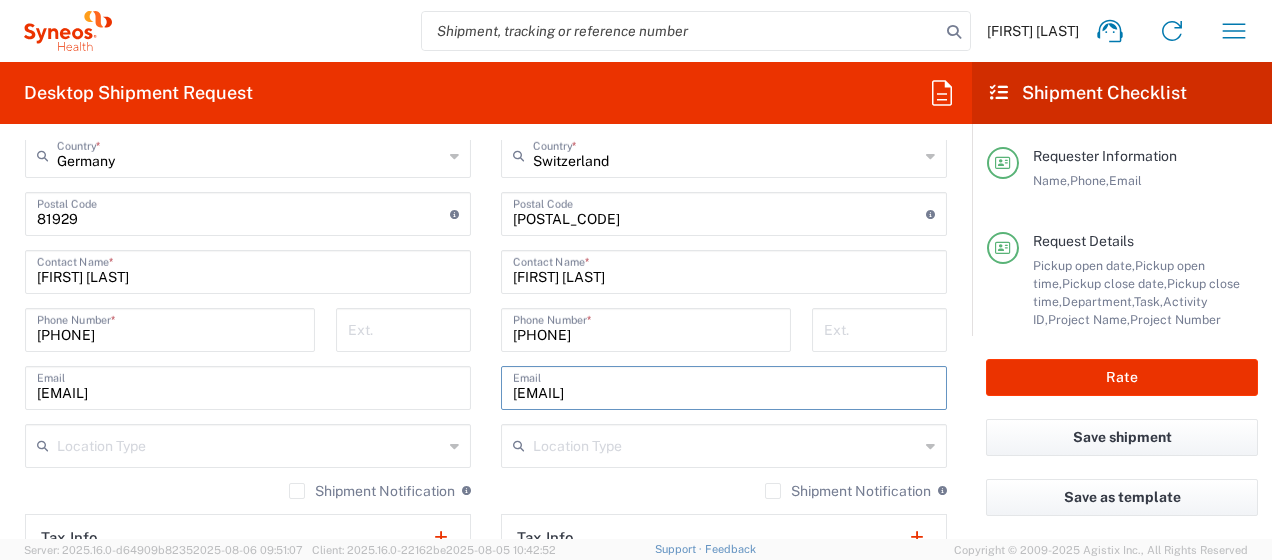 drag, startPoint x: 764, startPoint y: 392, endPoint x: 448, endPoint y: 387, distance: 316.03955 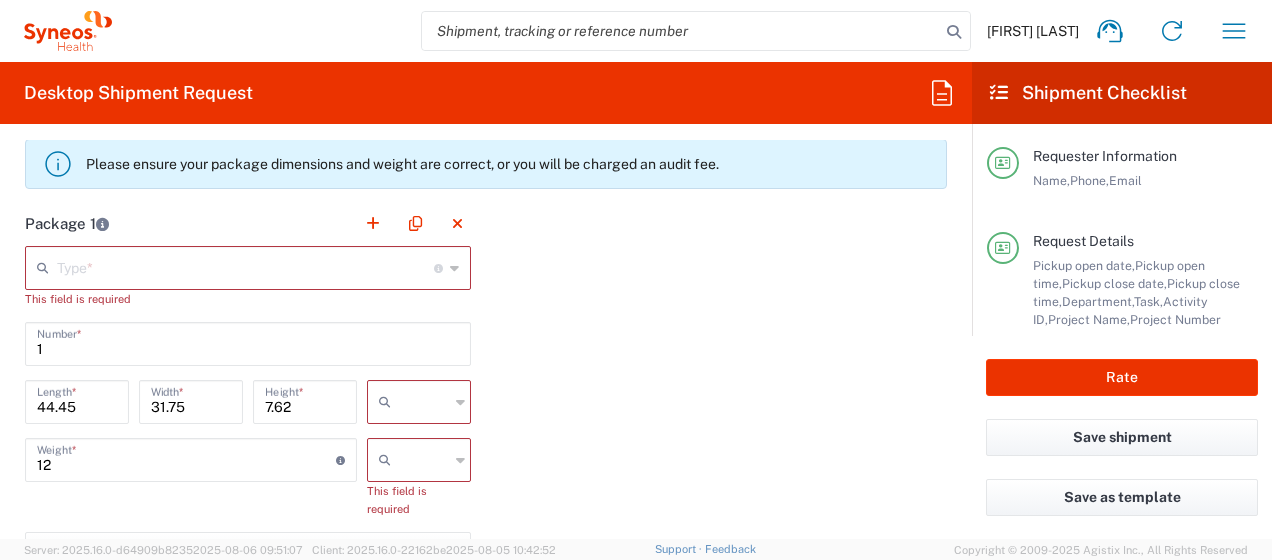 scroll, scrollTop: 1928, scrollLeft: 0, axis: vertical 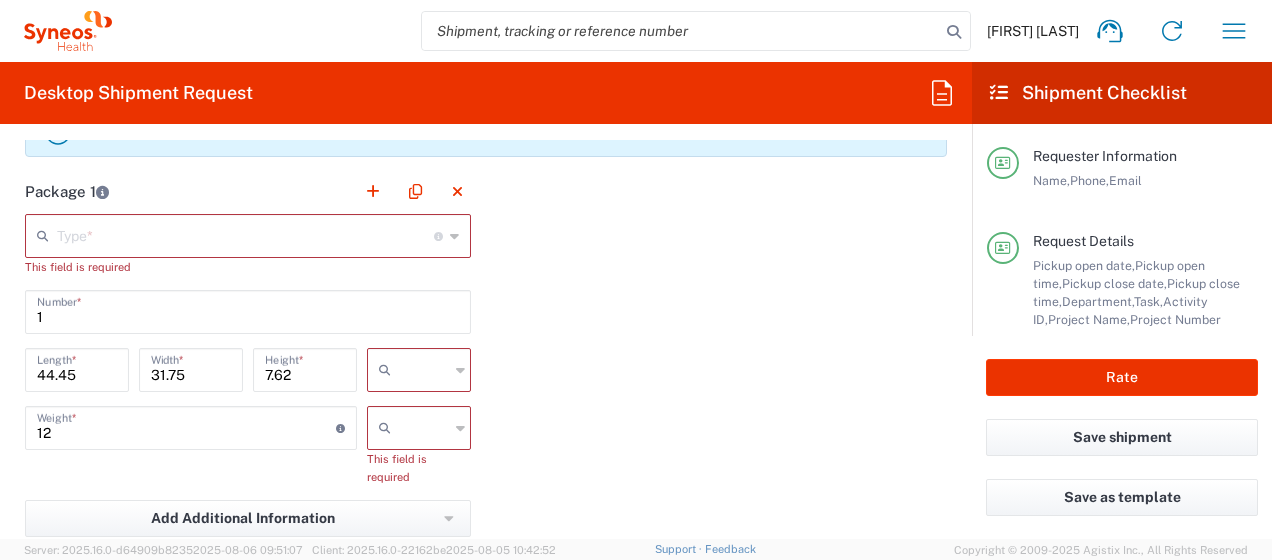type on "[EMAIL]" 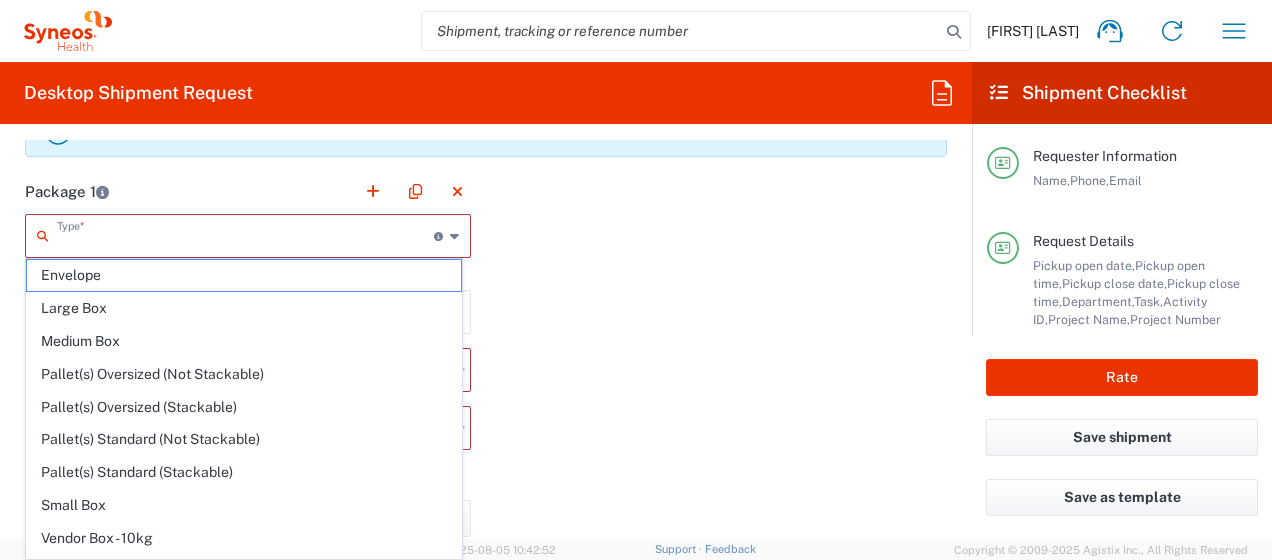 click at bounding box center [245, 234] 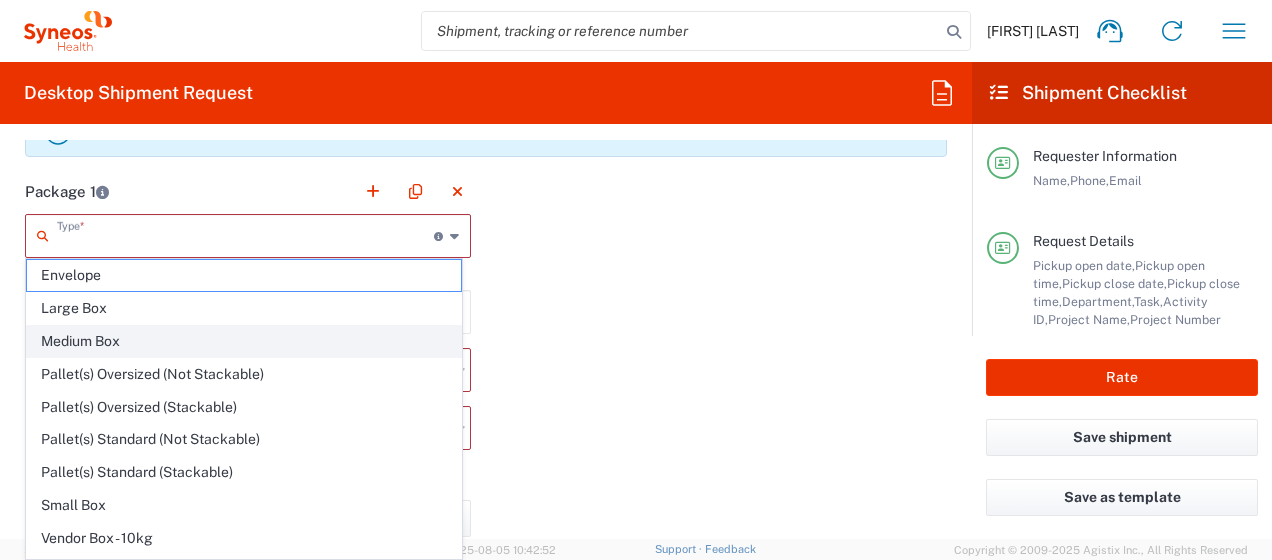 click on "Medium Box" 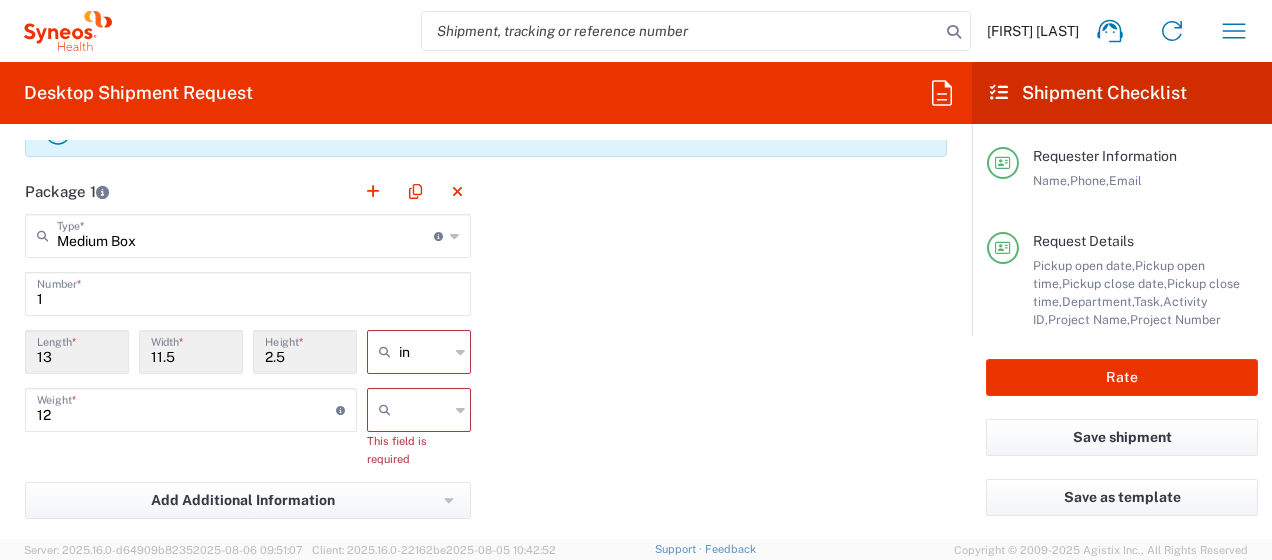 click 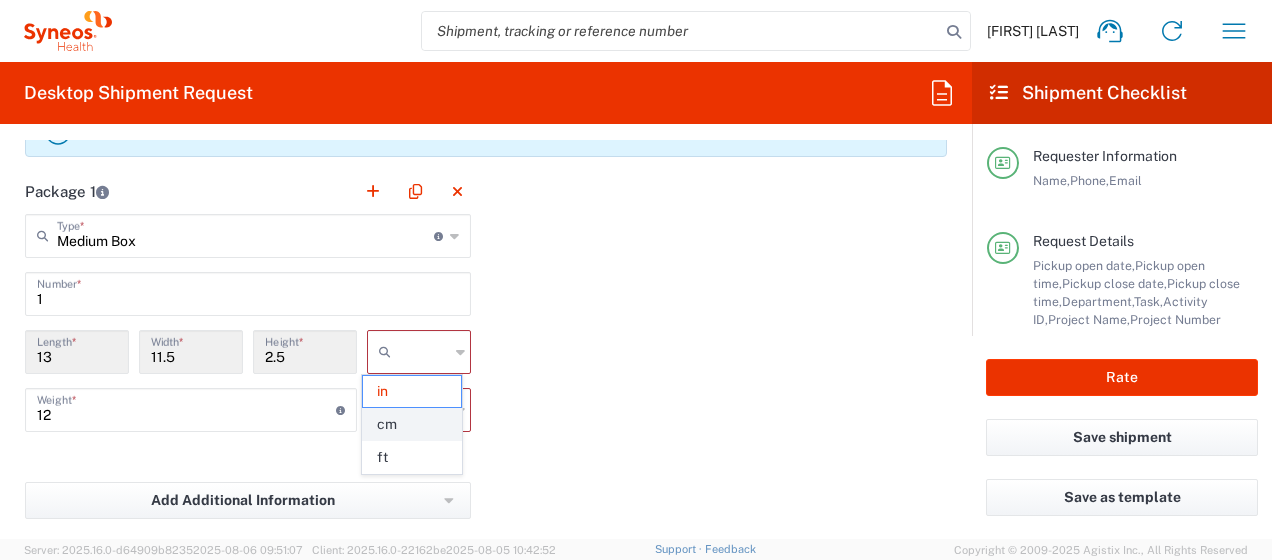 click on "cm" 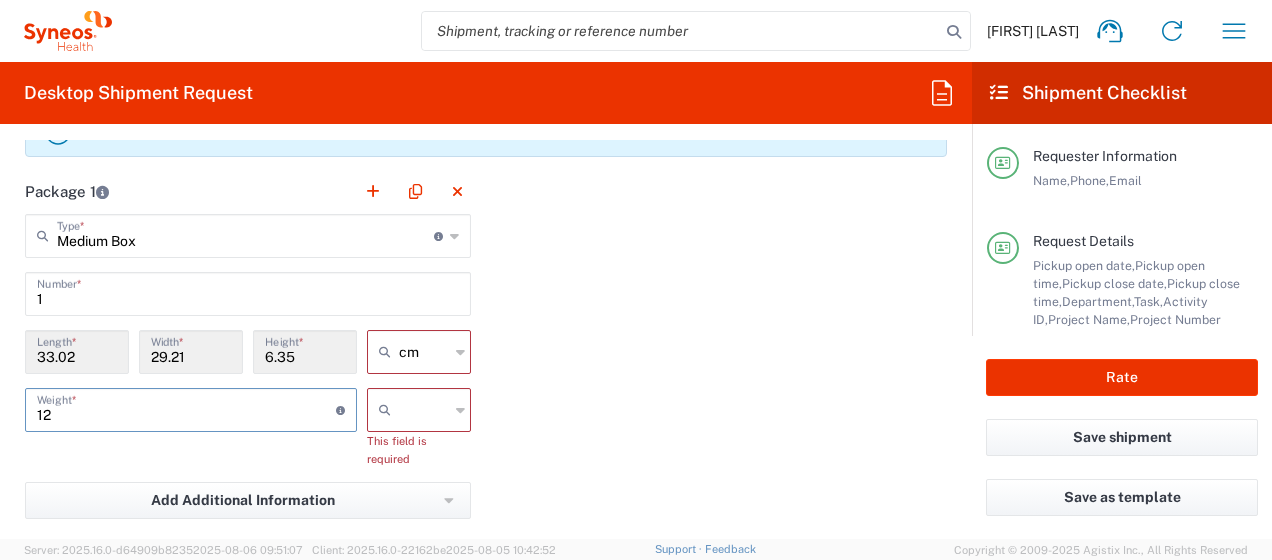drag, startPoint x: 72, startPoint y: 411, endPoint x: -4, endPoint y: 413, distance: 76.02631 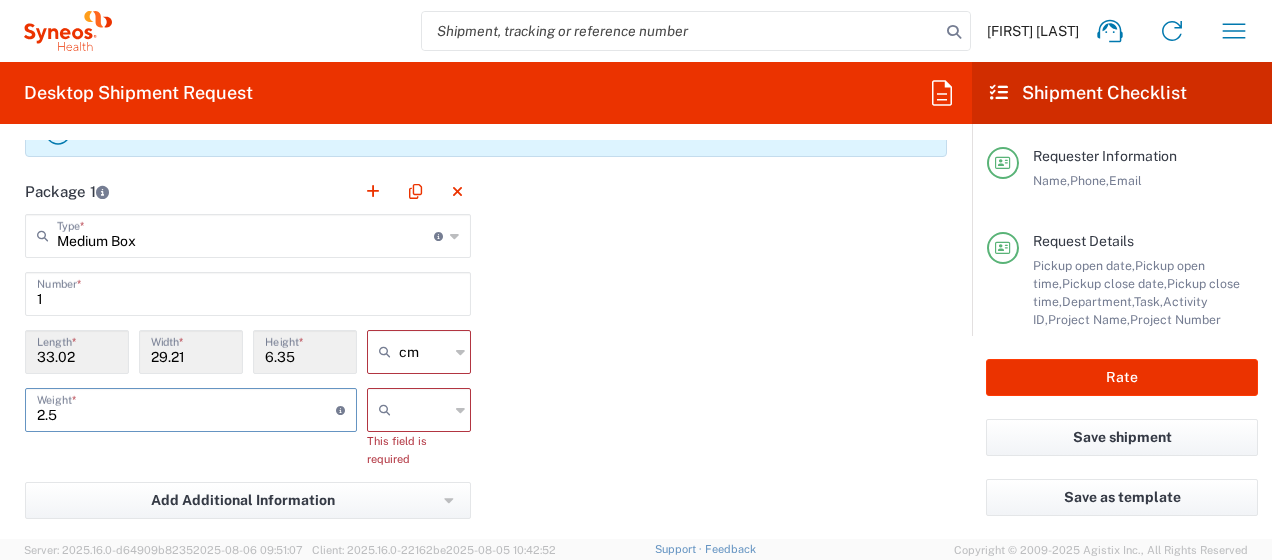 type on "2.5" 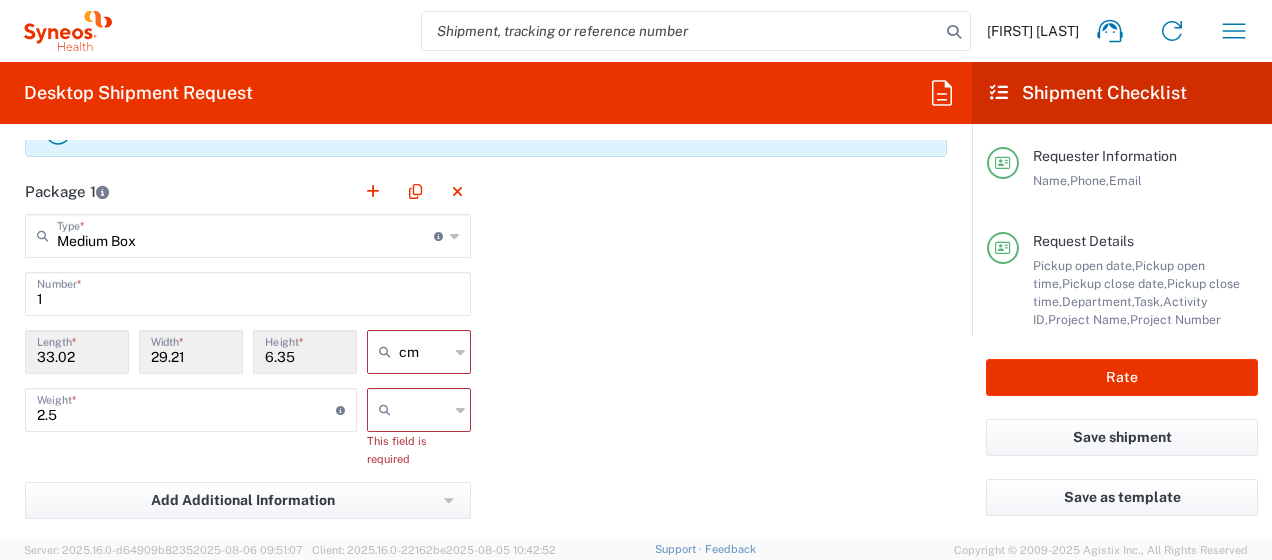 click 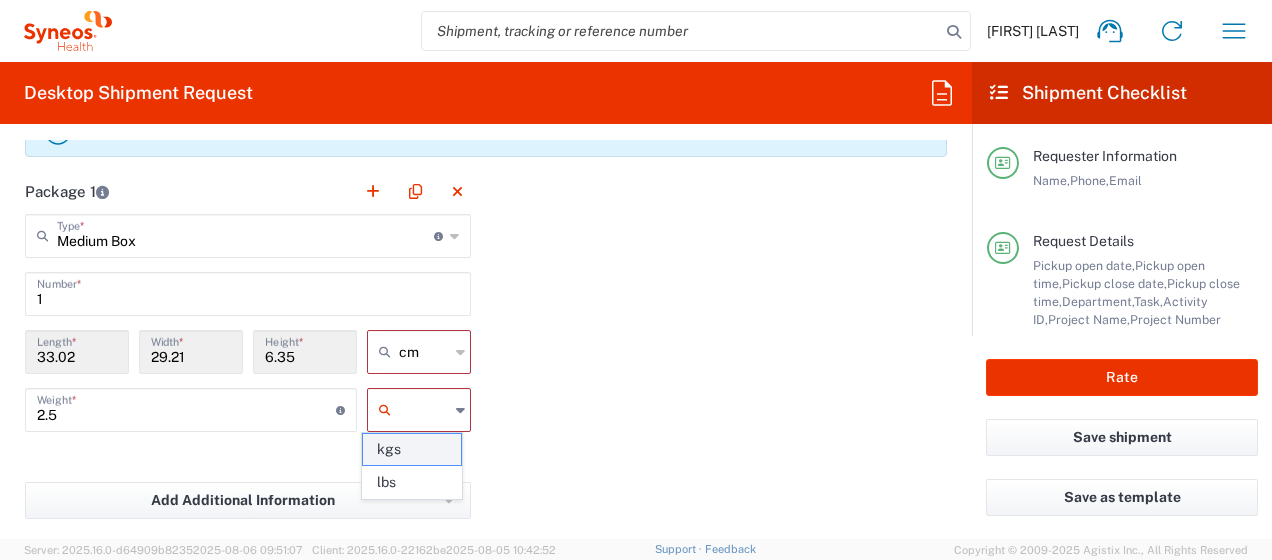click on "kgs" 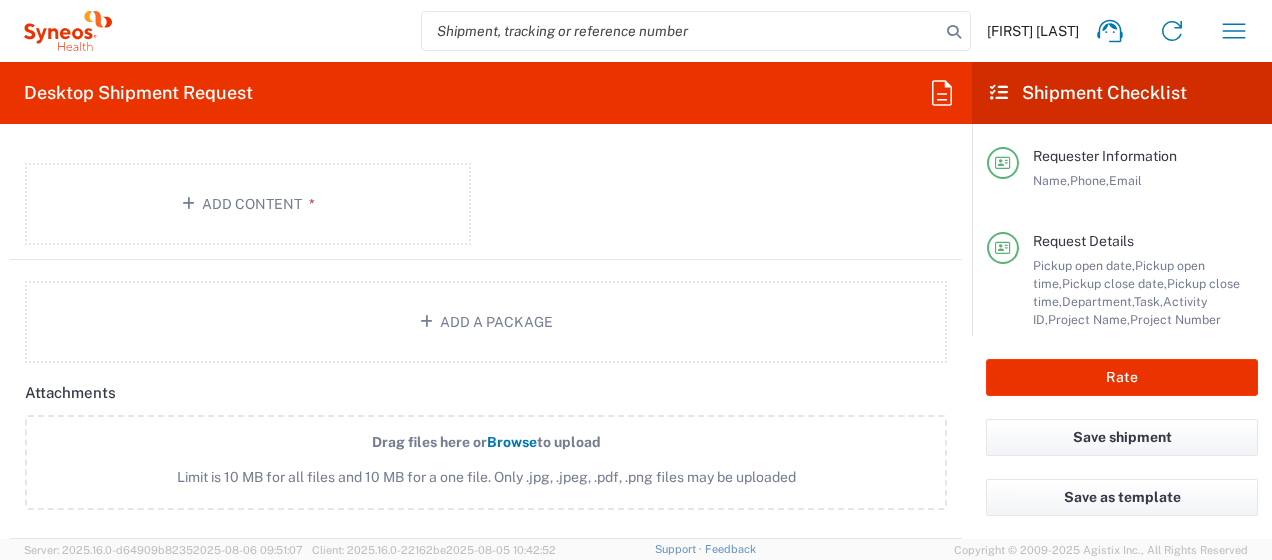scroll, scrollTop: 2282, scrollLeft: 0, axis: vertical 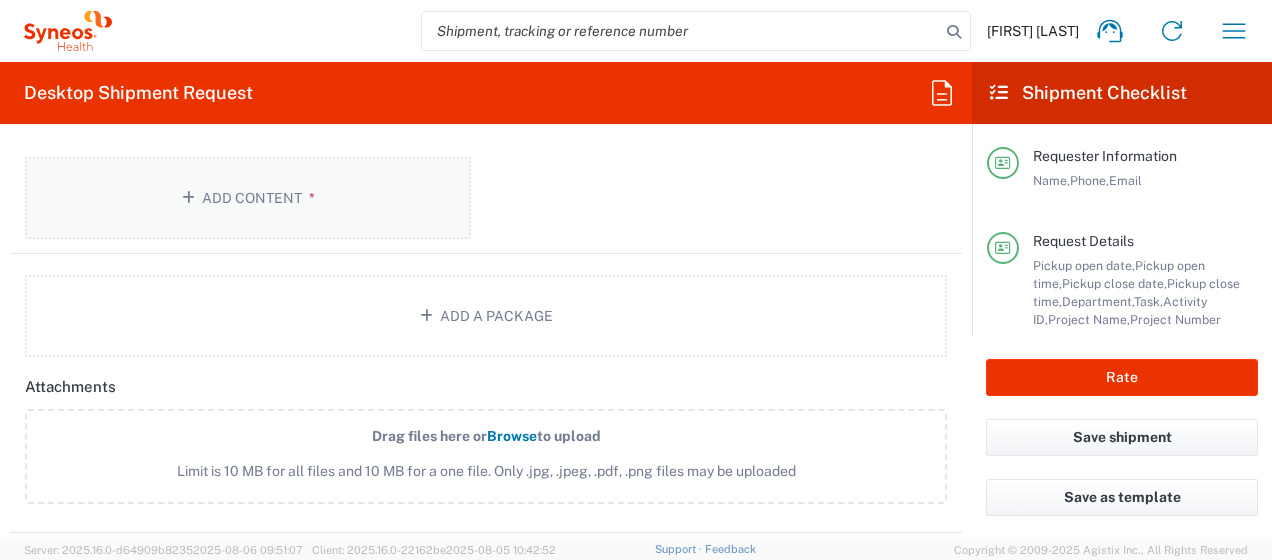click 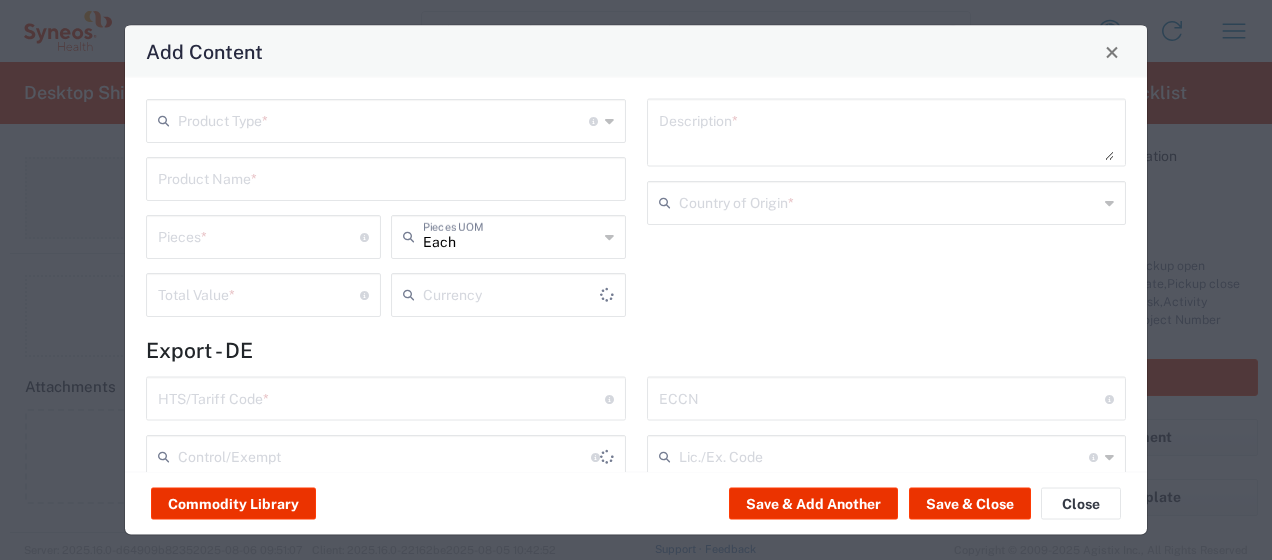 type on "US Dollar" 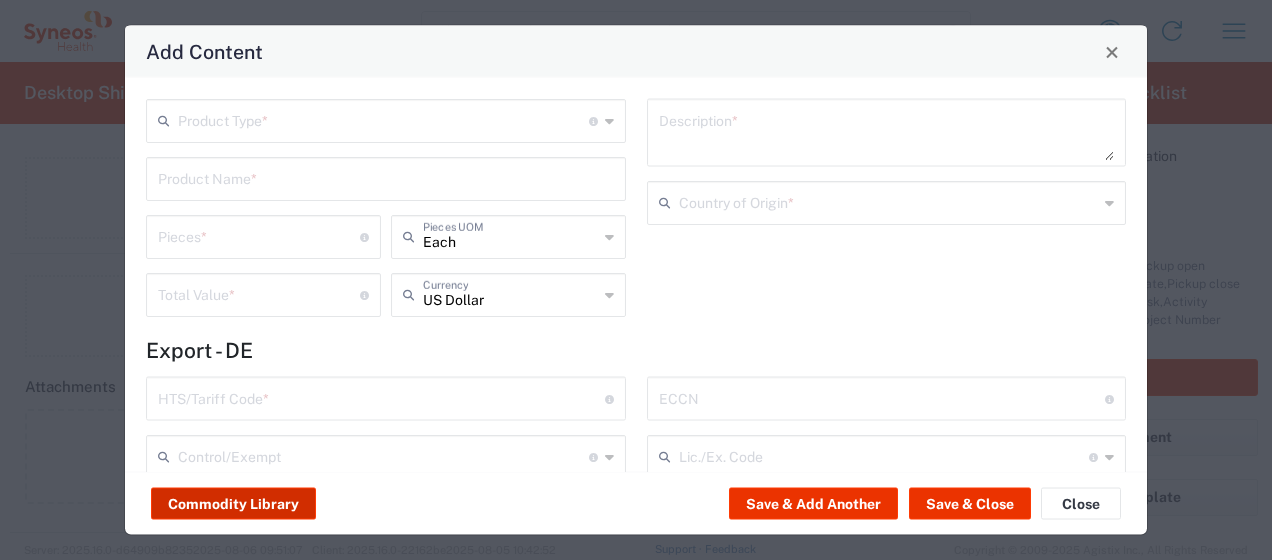 click on "Commodity Library" 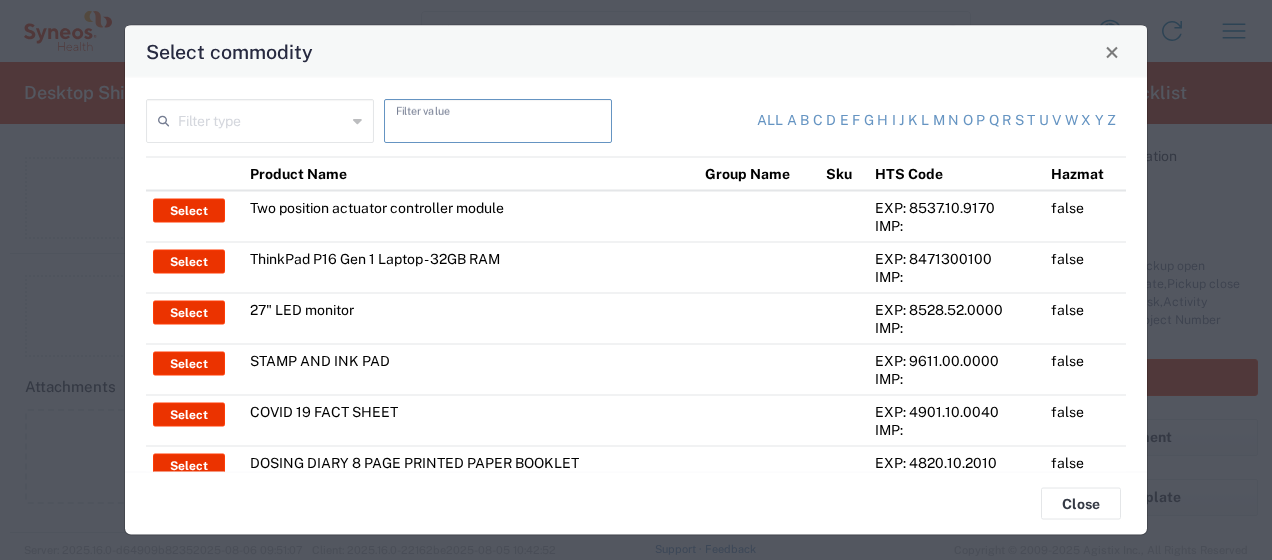 click at bounding box center [498, 119] 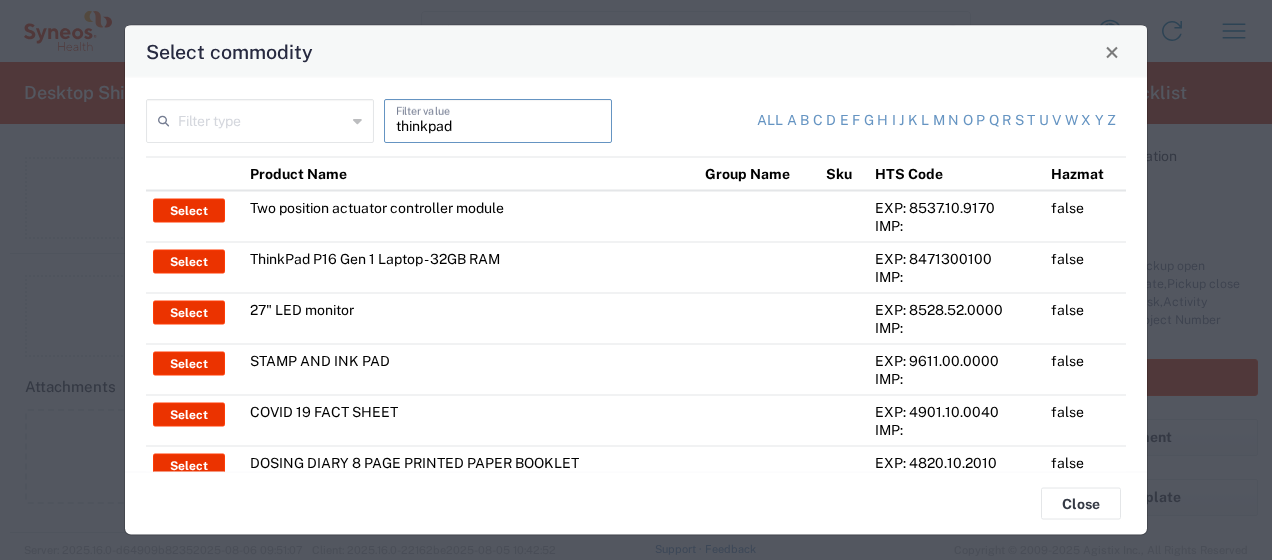 type on "thinkpad" 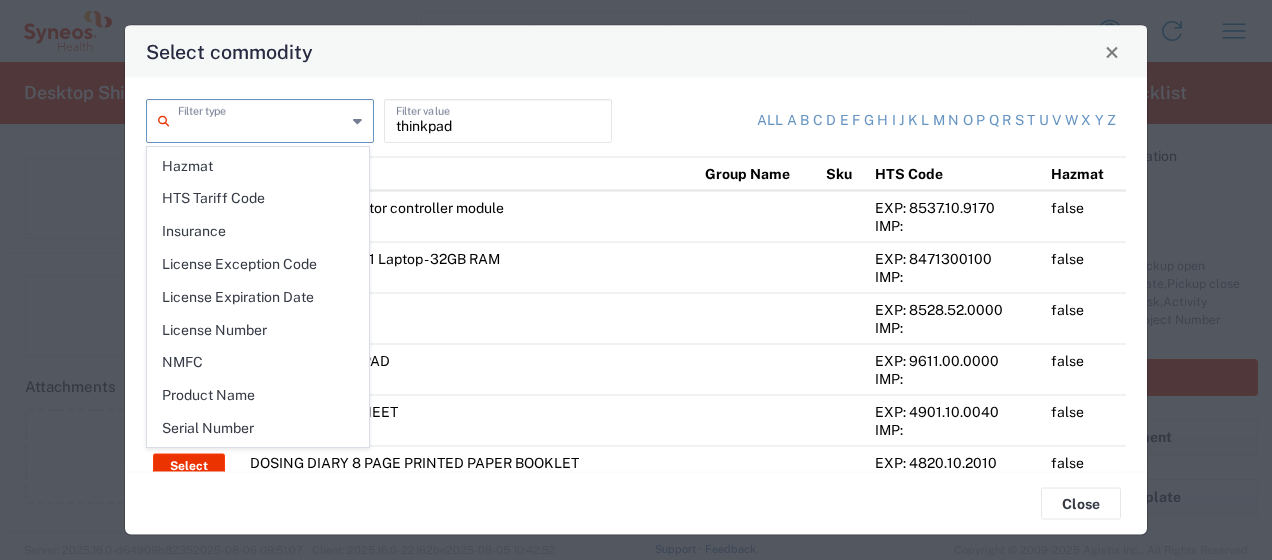 scroll, scrollTop: 278, scrollLeft: 0, axis: vertical 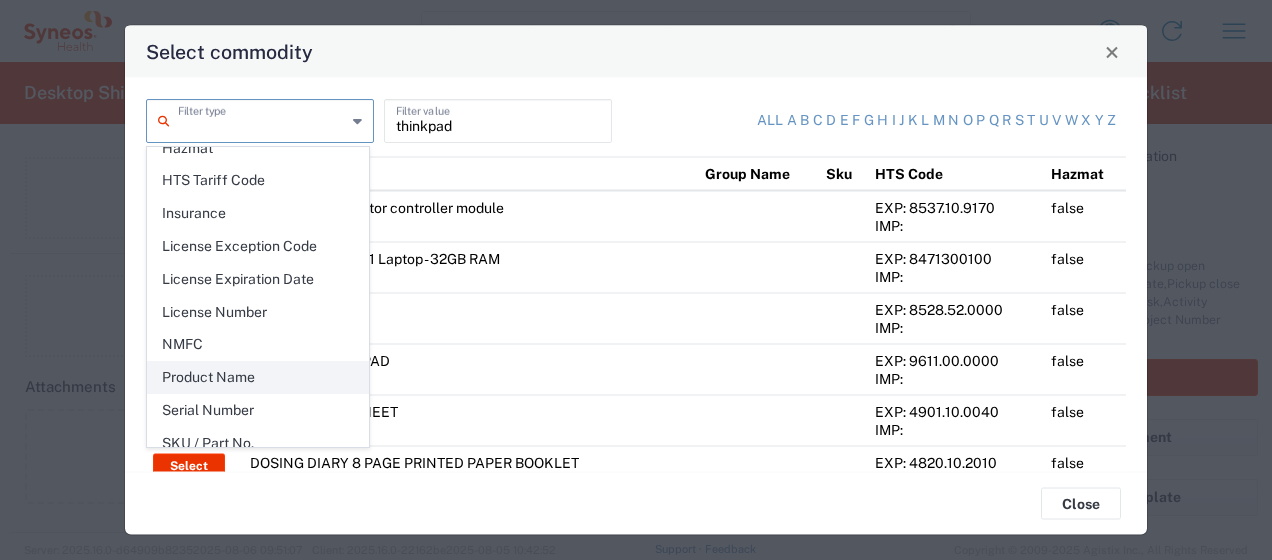 click on "Product Name" 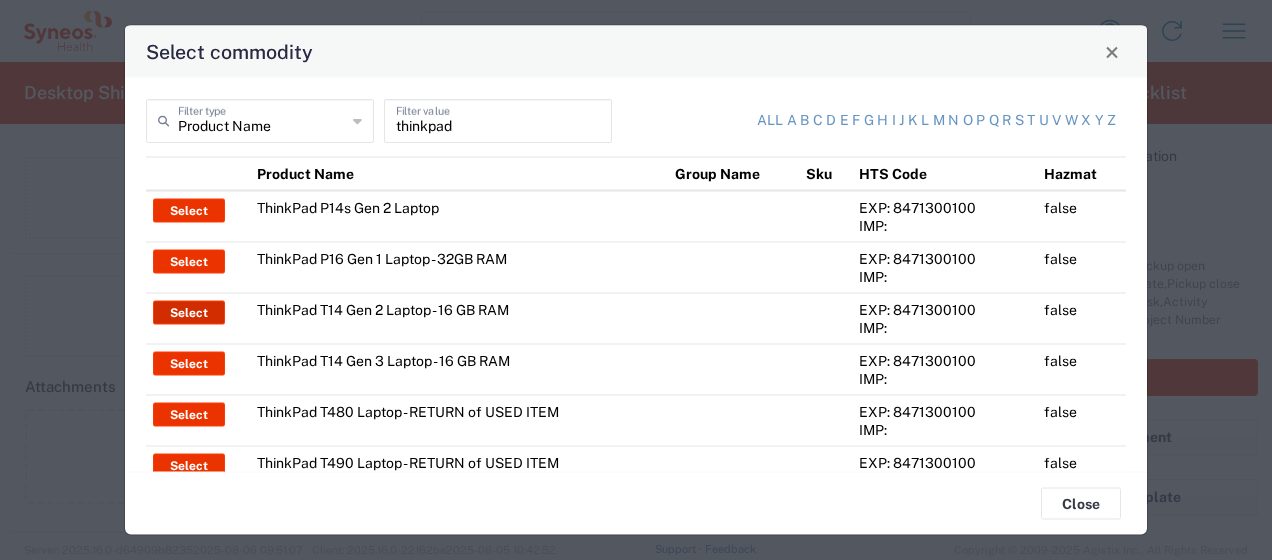 click on "Select" 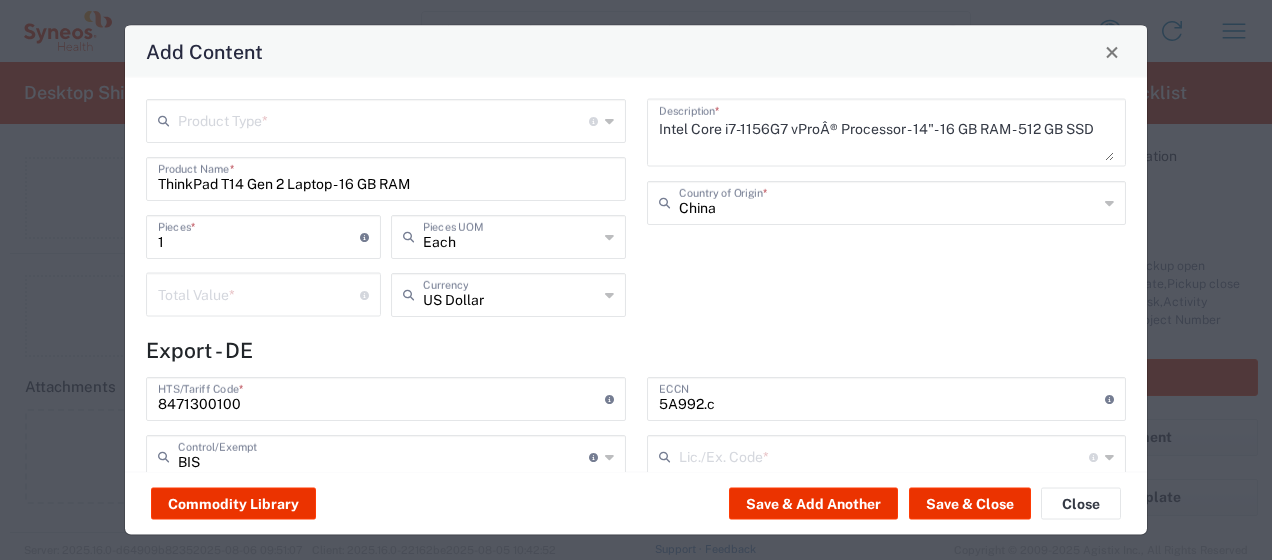 type on "NLR - No License Required" 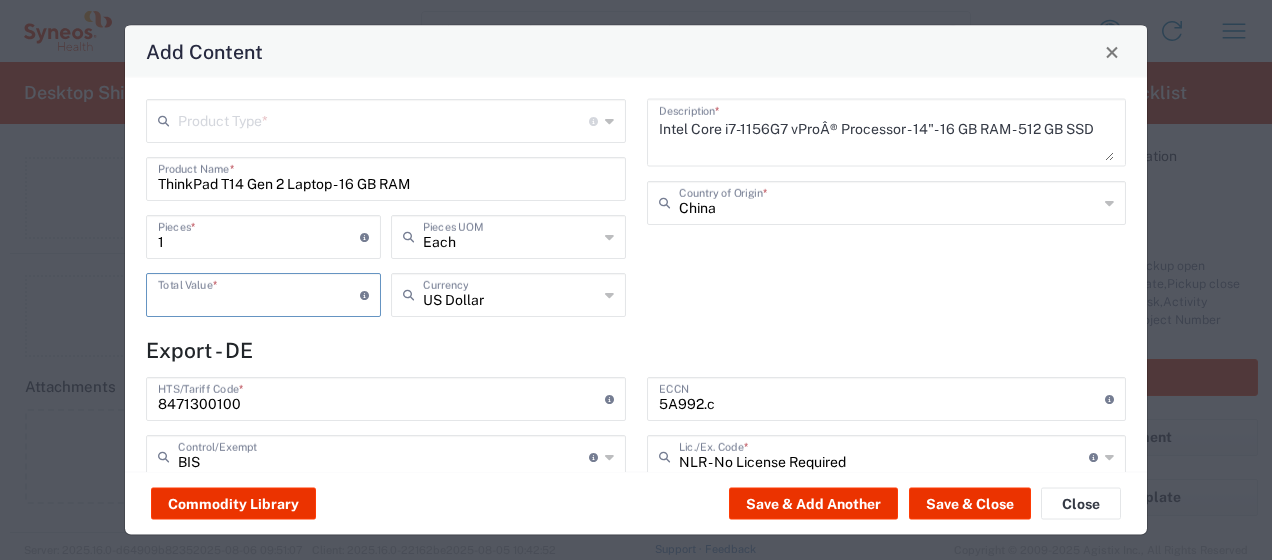 click at bounding box center (259, 293) 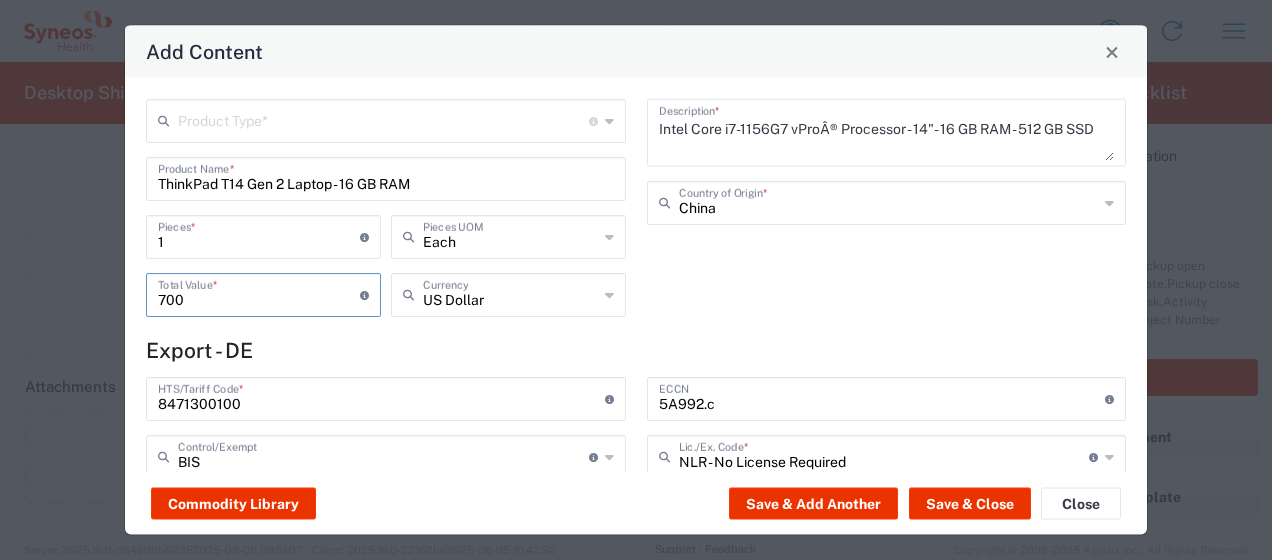 type on "700" 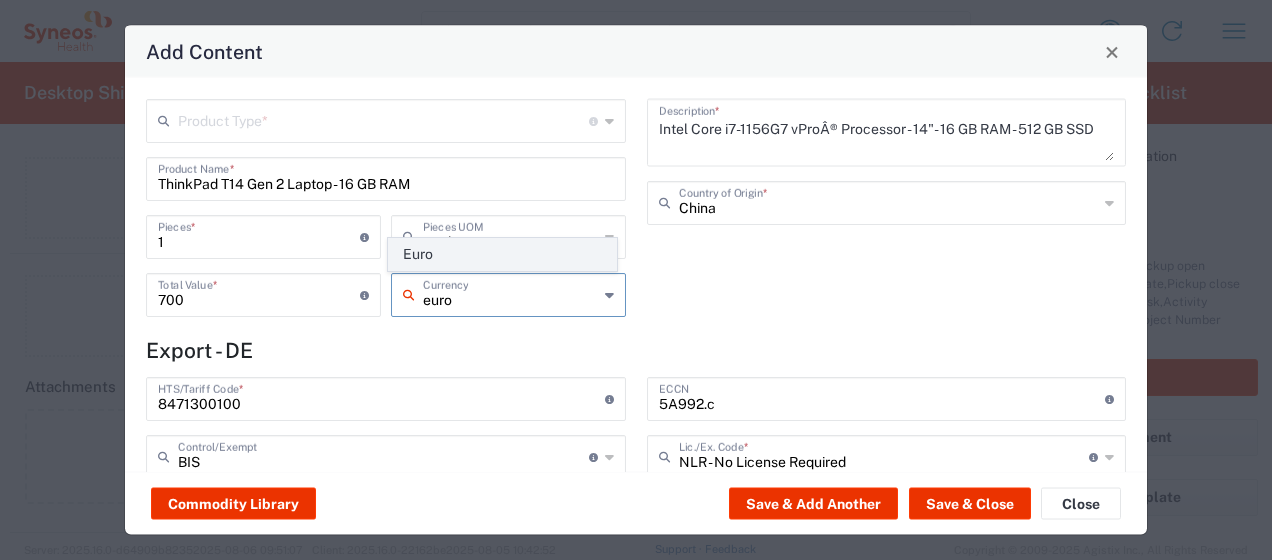 click on "Euro" 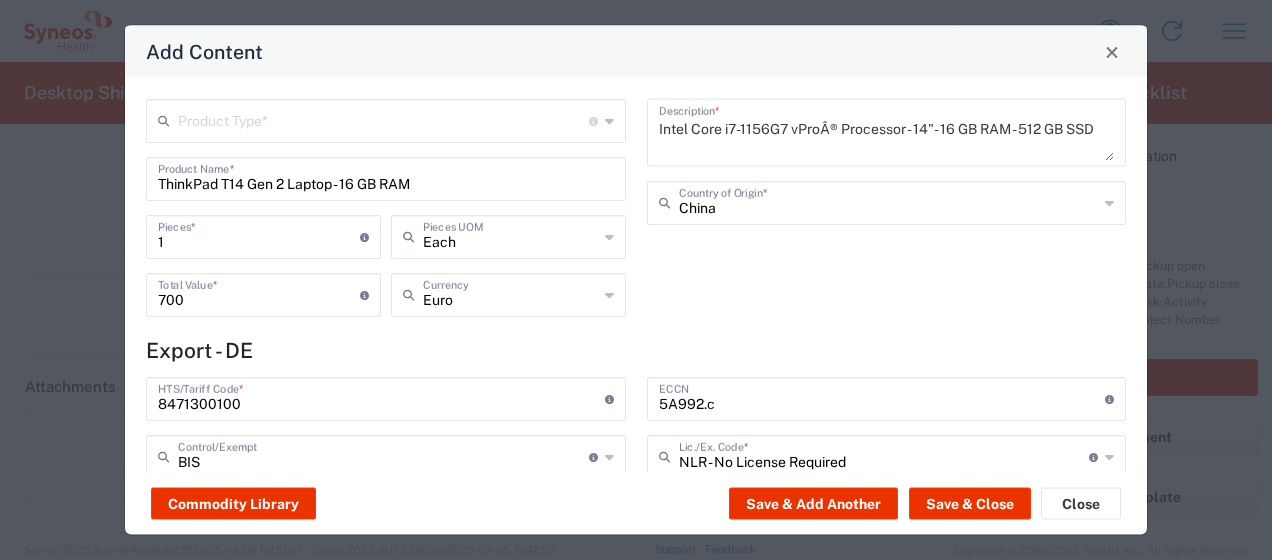 click at bounding box center (383, 119) 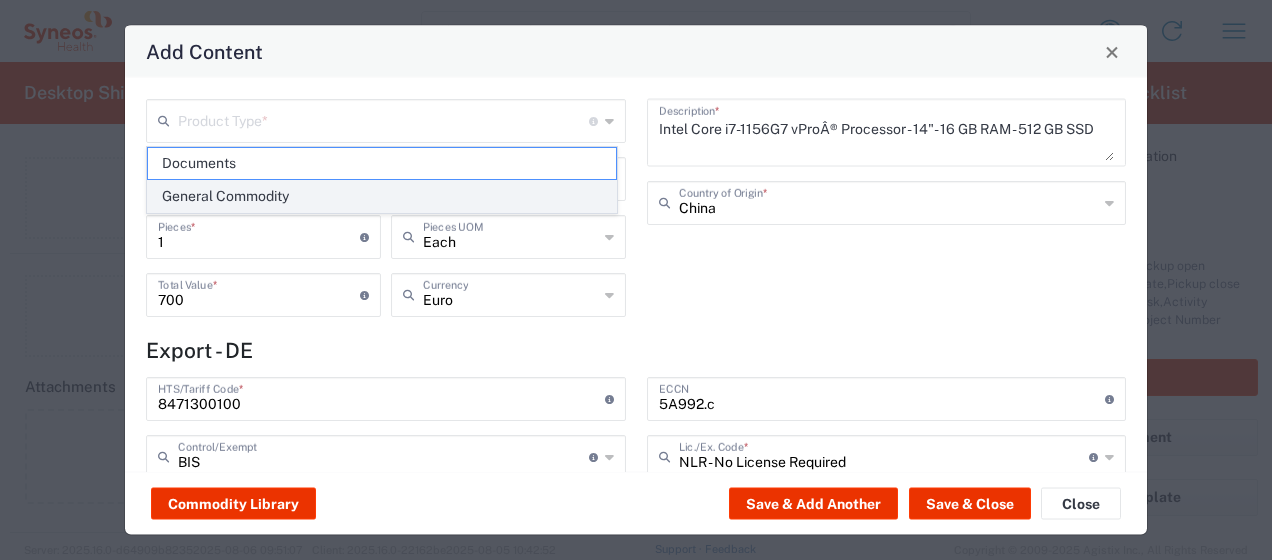 click on "General Commodity" 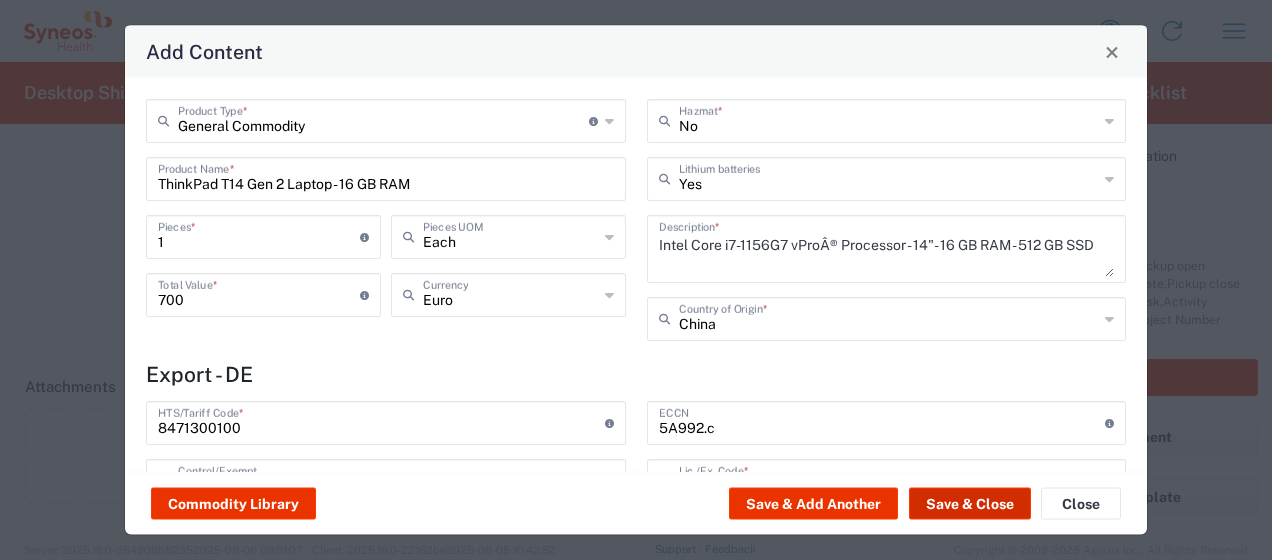 click on "Save & Close" 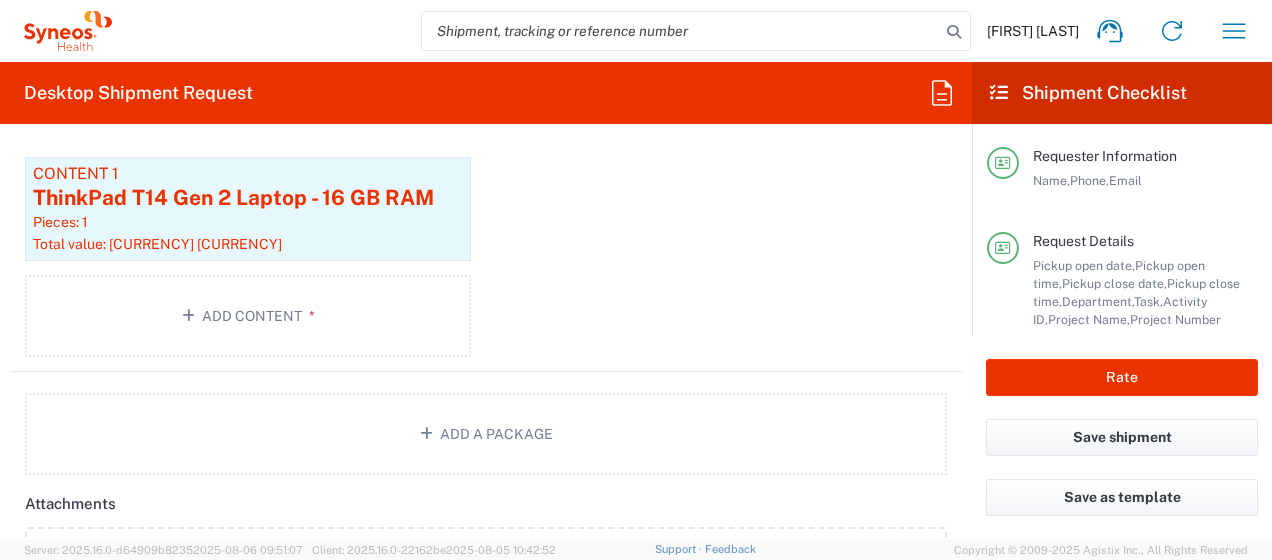 scroll, scrollTop: 2399, scrollLeft: 0, axis: vertical 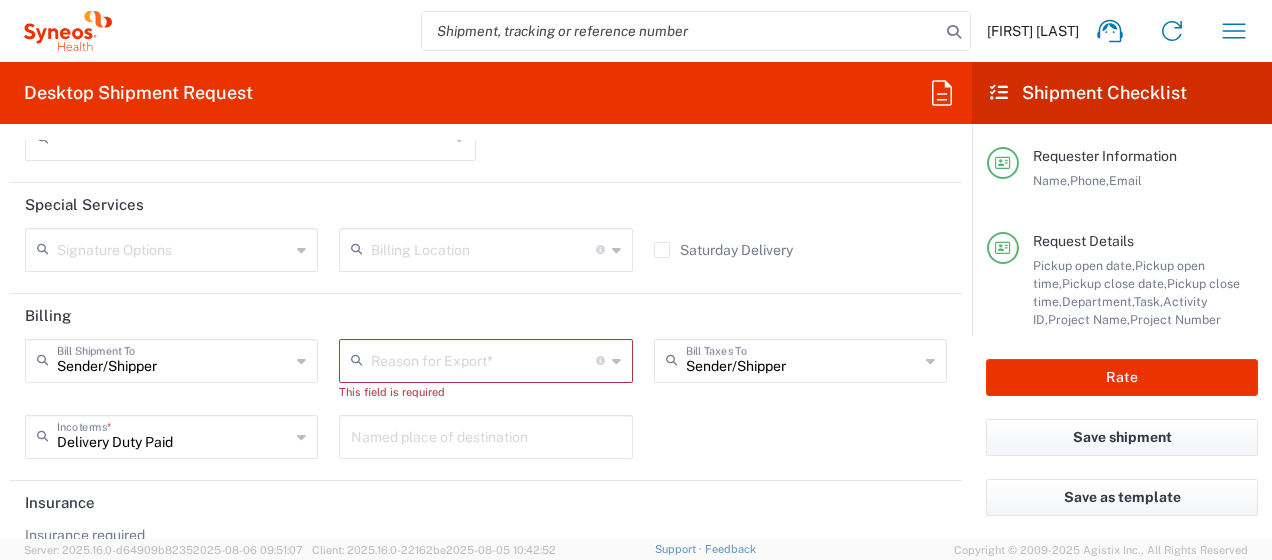 click 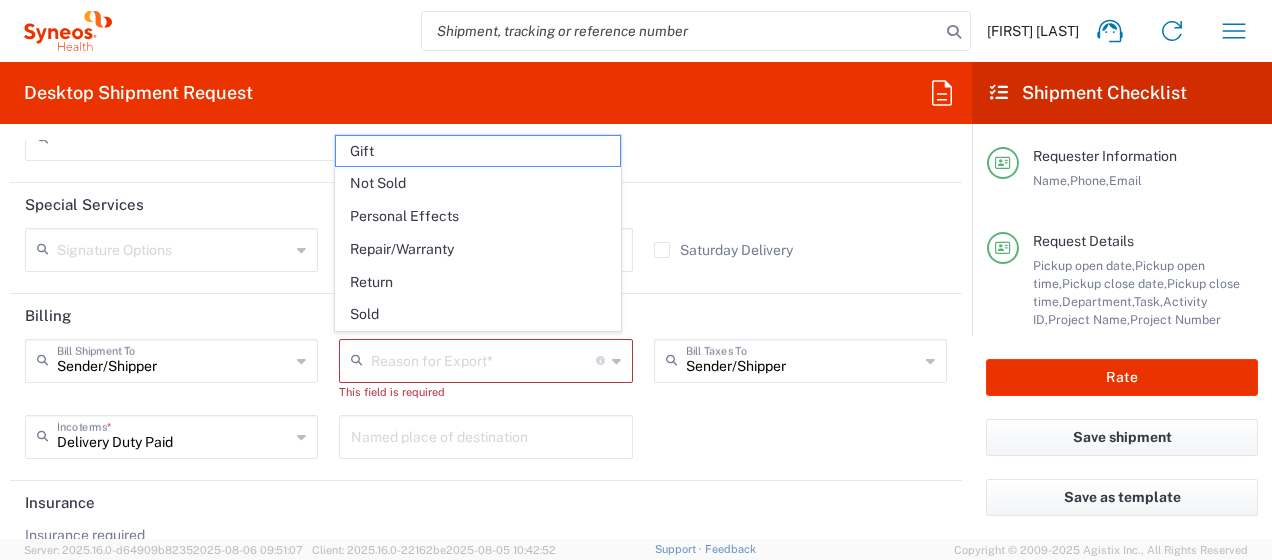 click 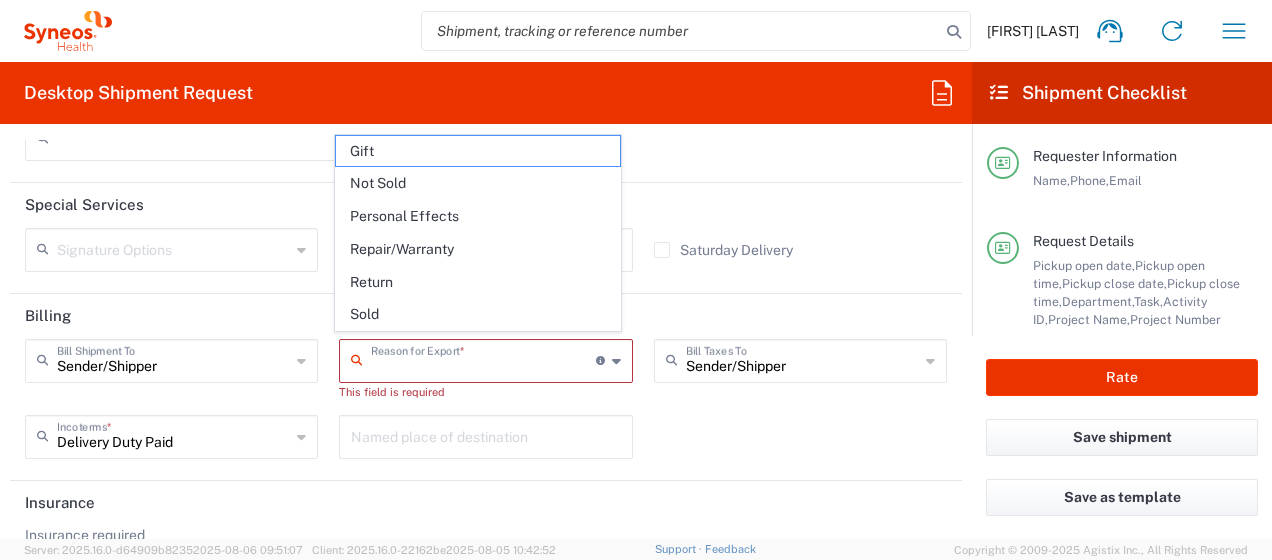 click at bounding box center (483, 359) 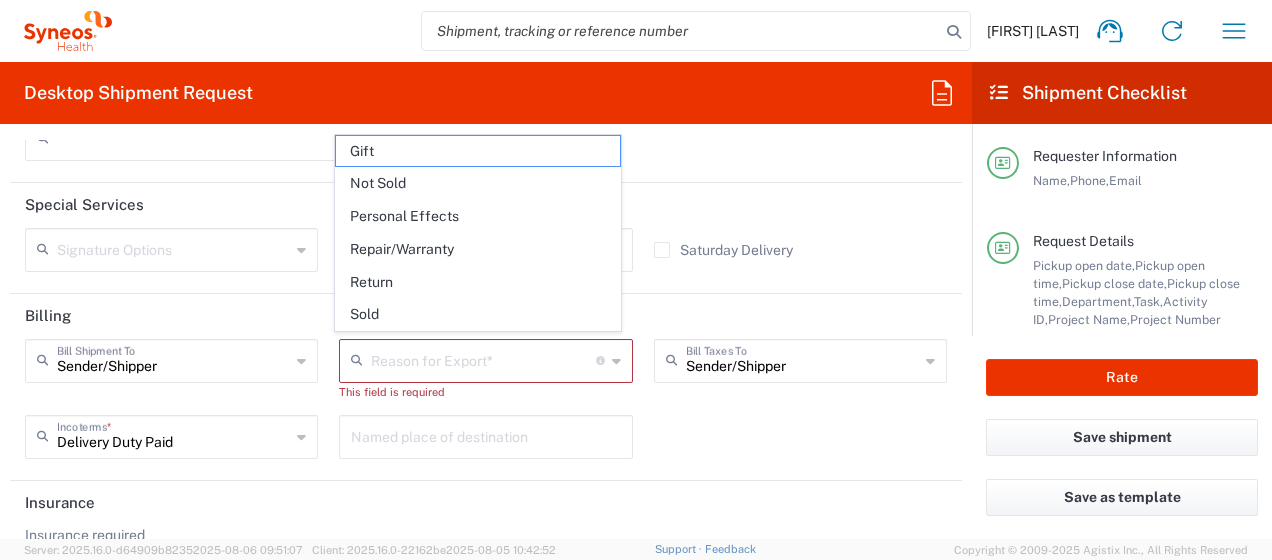 click 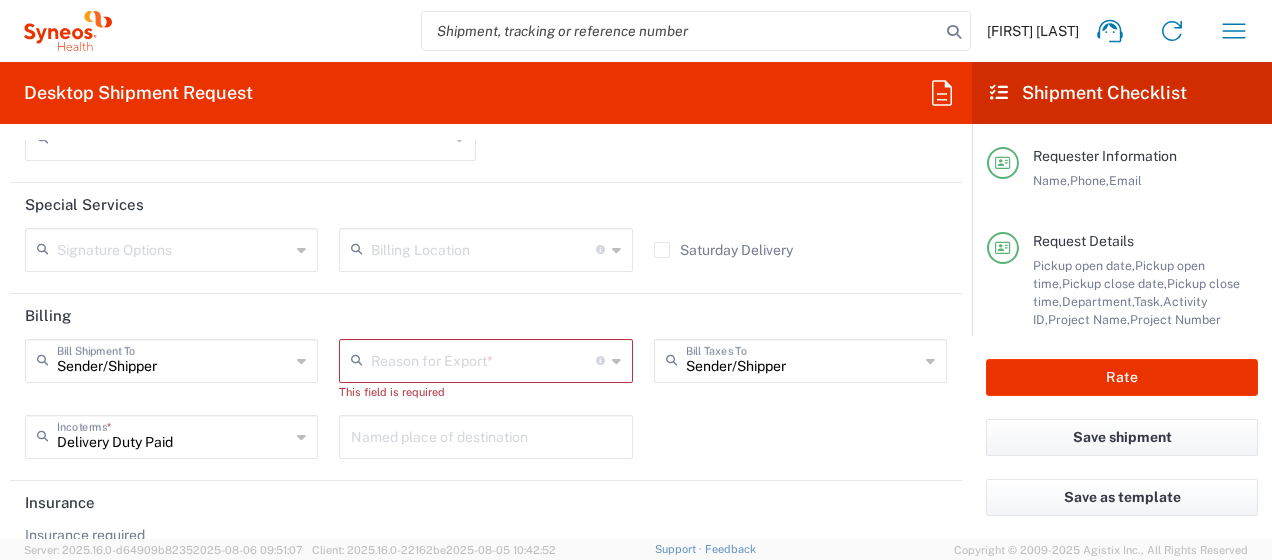 click 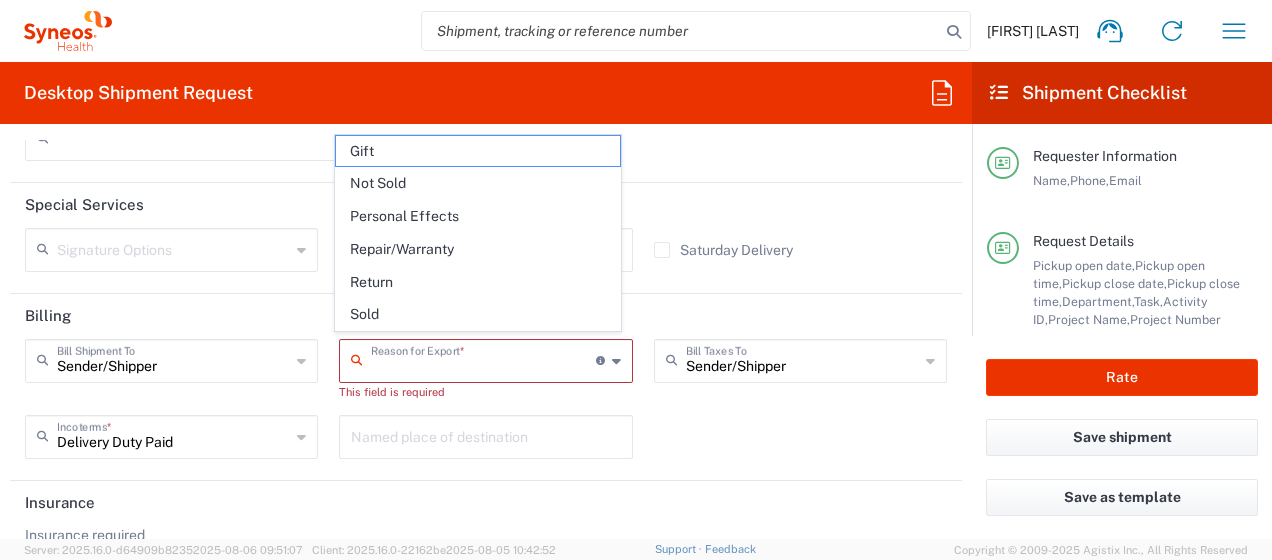 click at bounding box center (483, 359) 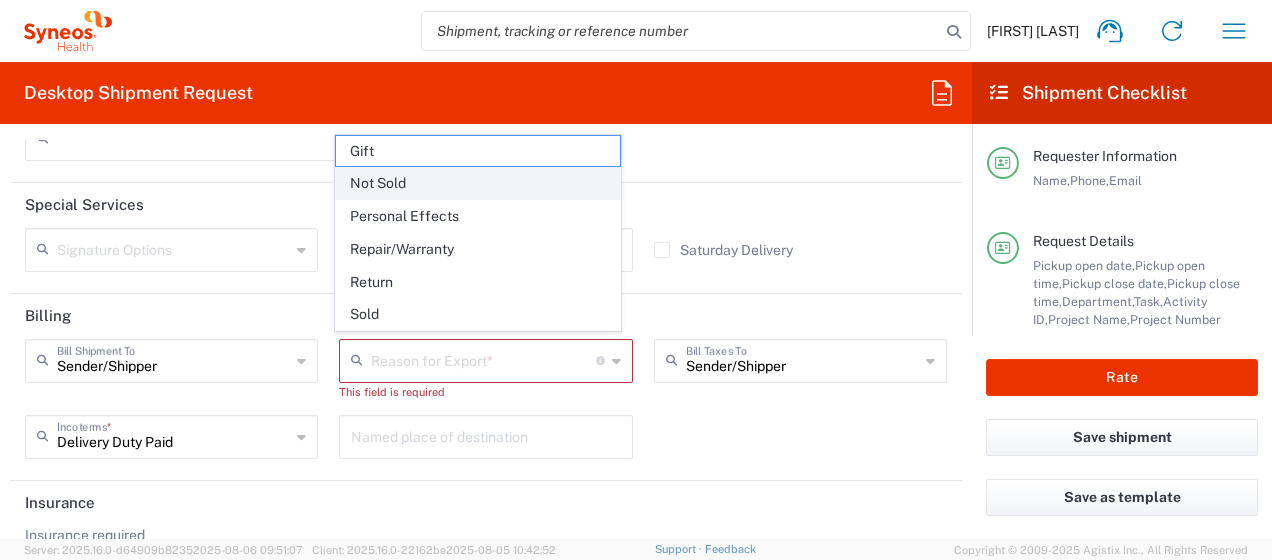 click on "Not Sold" 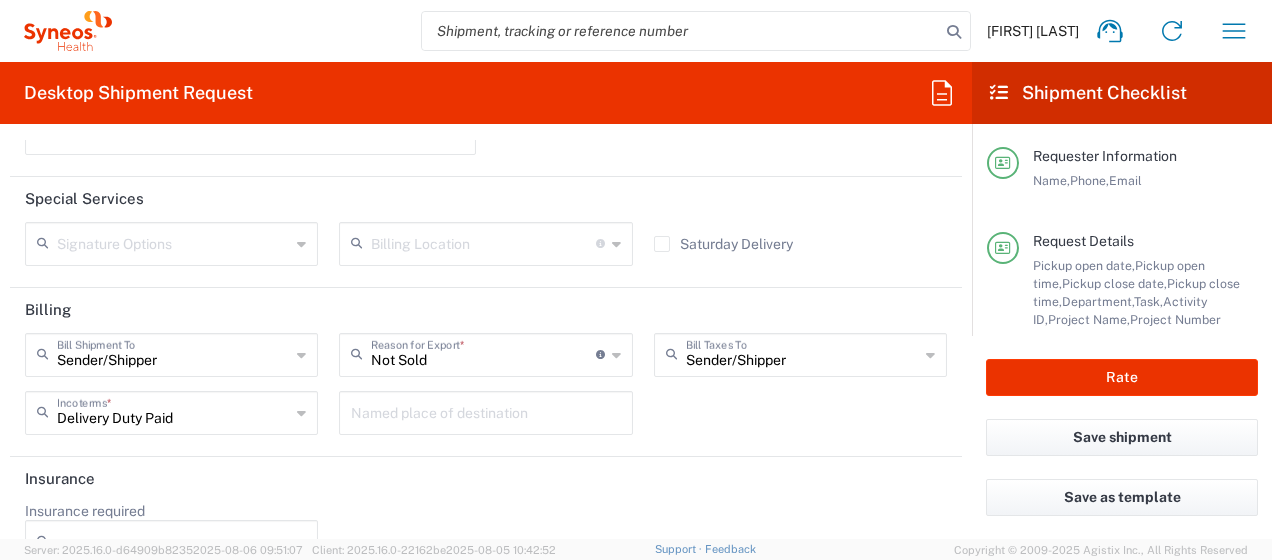 scroll, scrollTop: 3047, scrollLeft: 0, axis: vertical 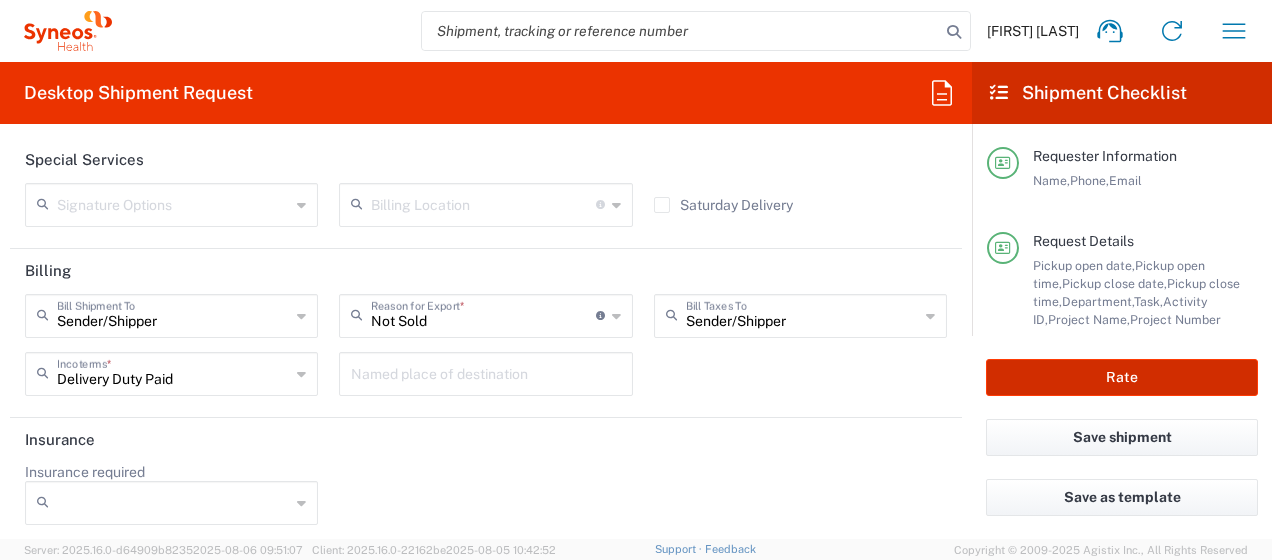 click on "Rate" 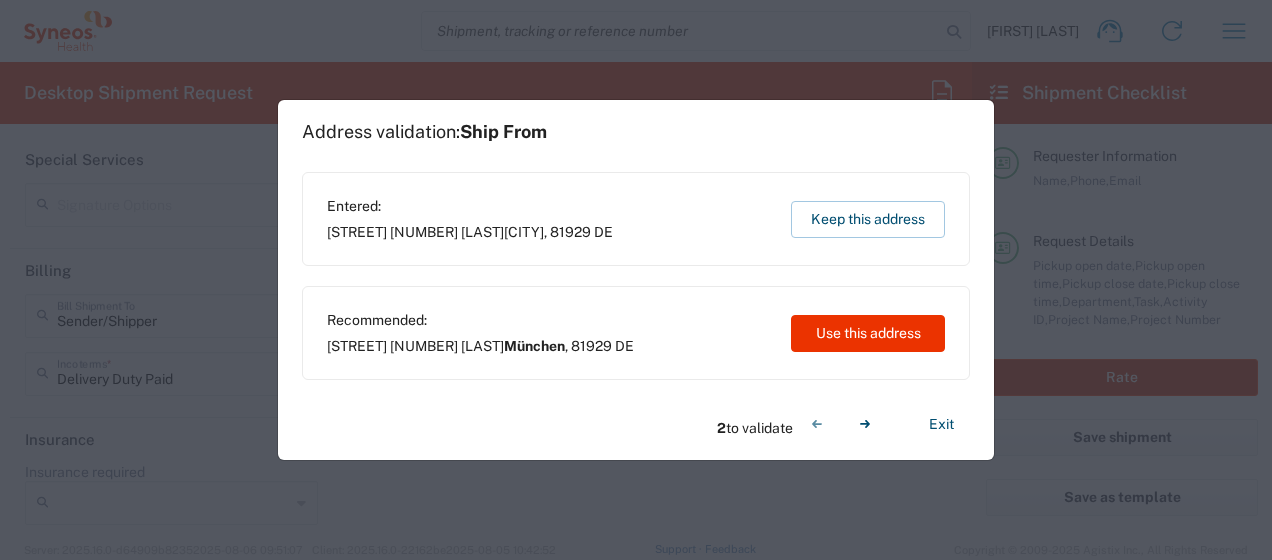 type on "4510 DEPARTMENTAL EXPENSE" 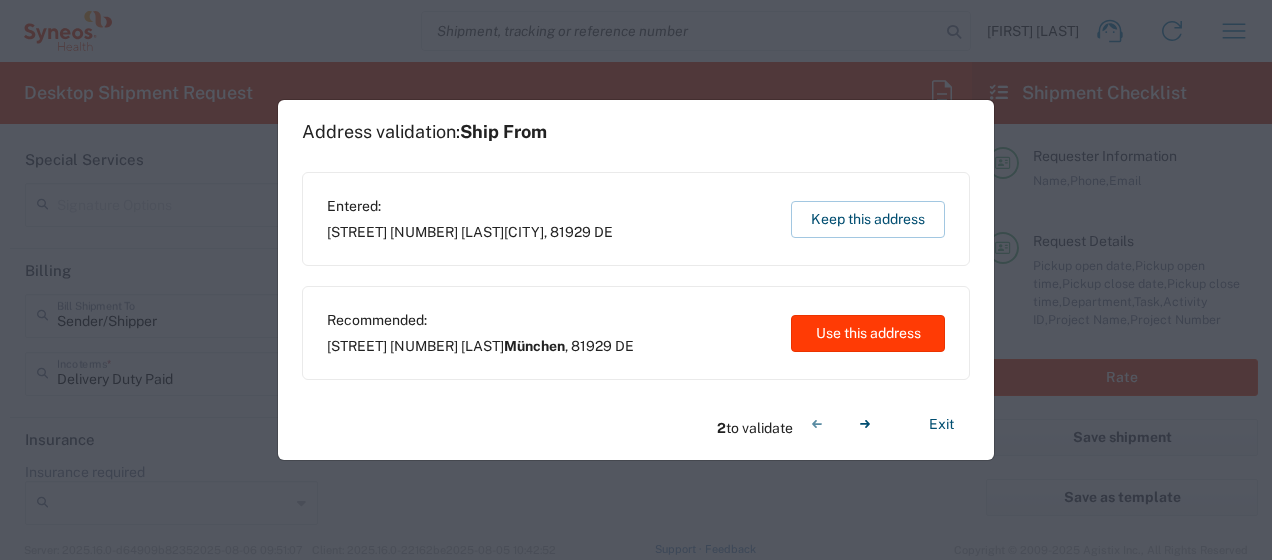 click on "Use this address" 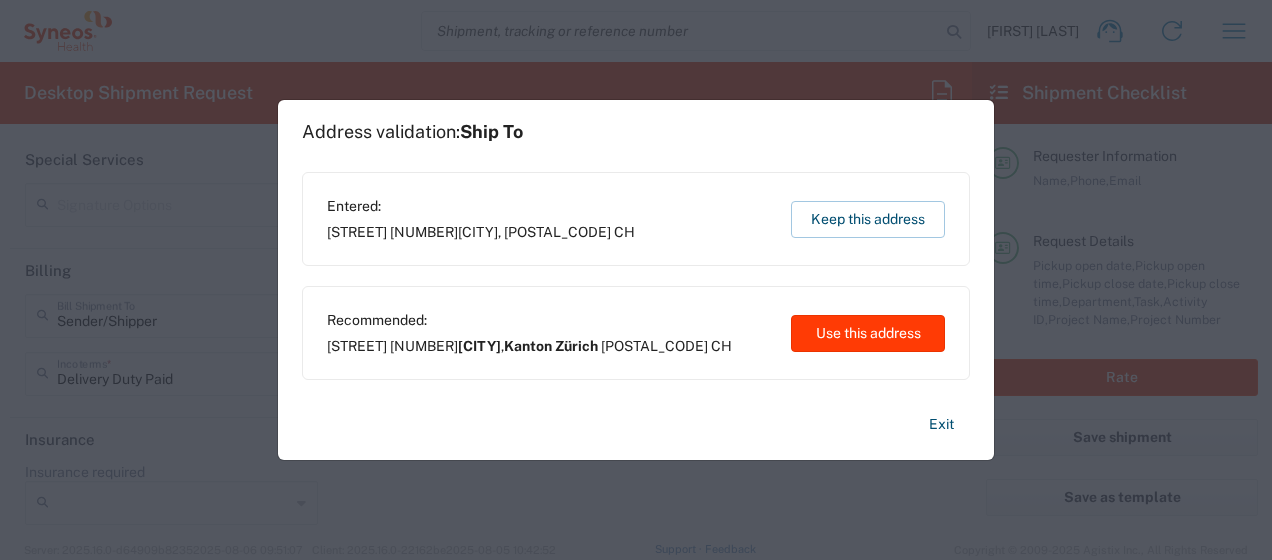 click on "Use this address" 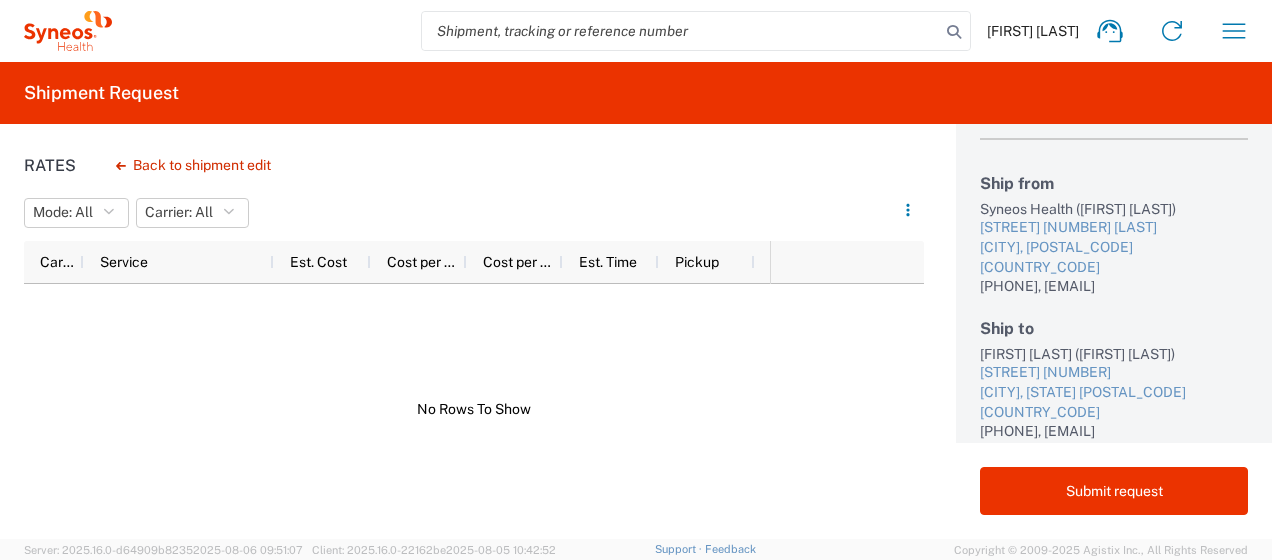 scroll, scrollTop: 0, scrollLeft: 0, axis: both 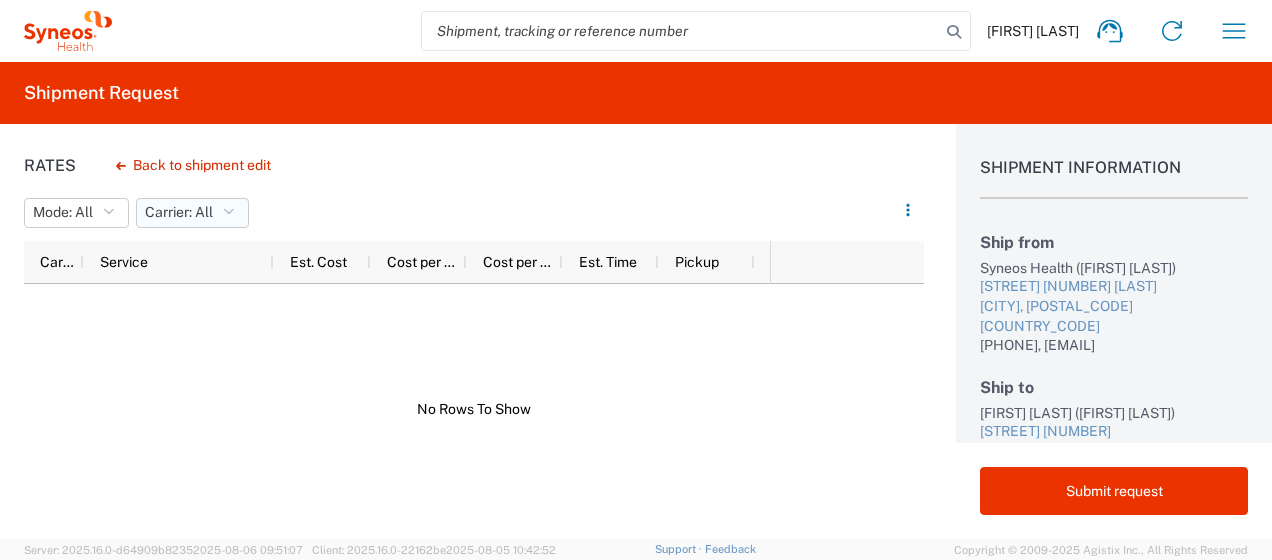 click 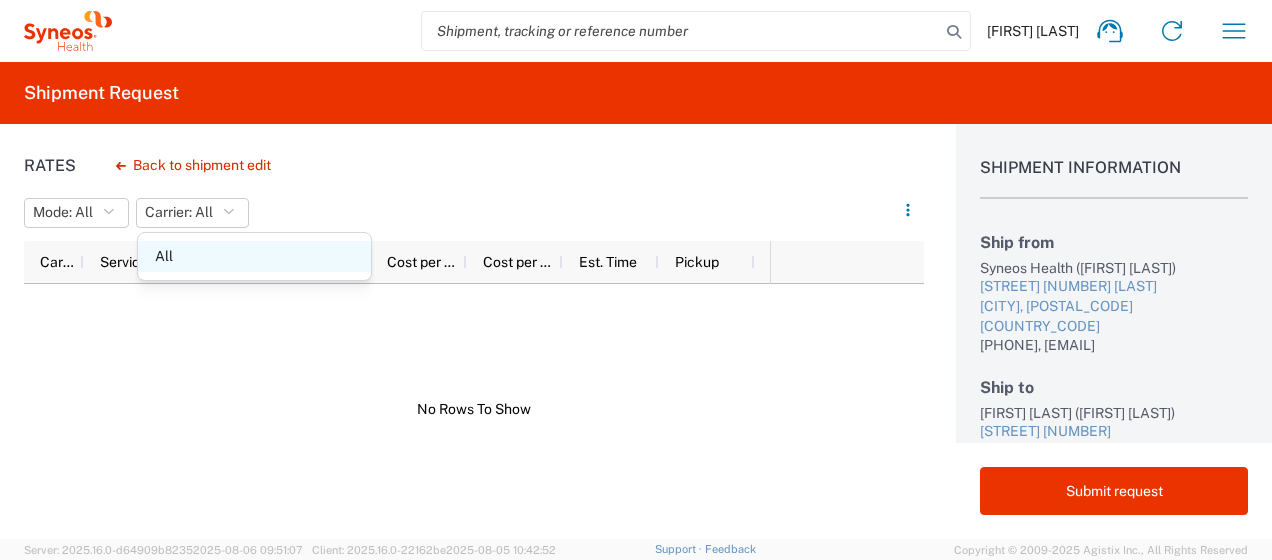 click on "All" 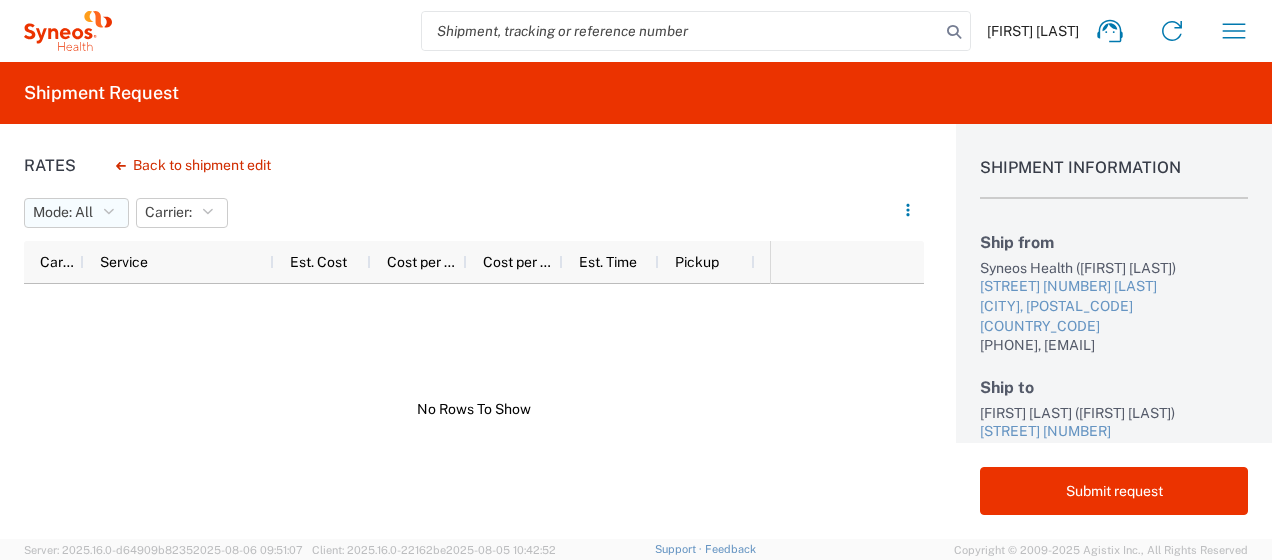 click 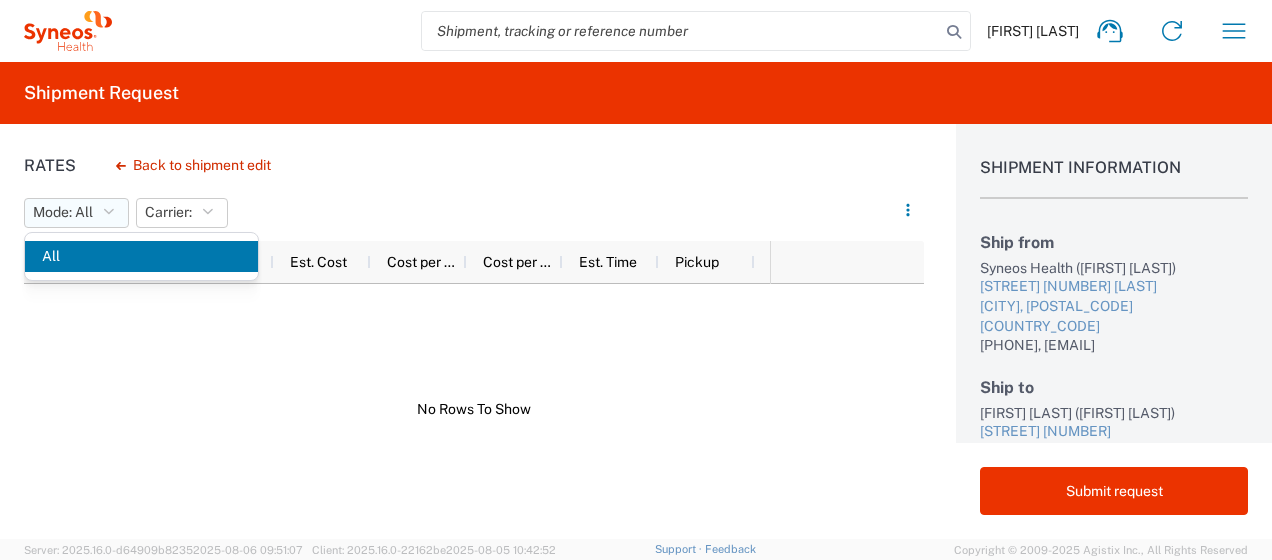 click on "Mode:  All" 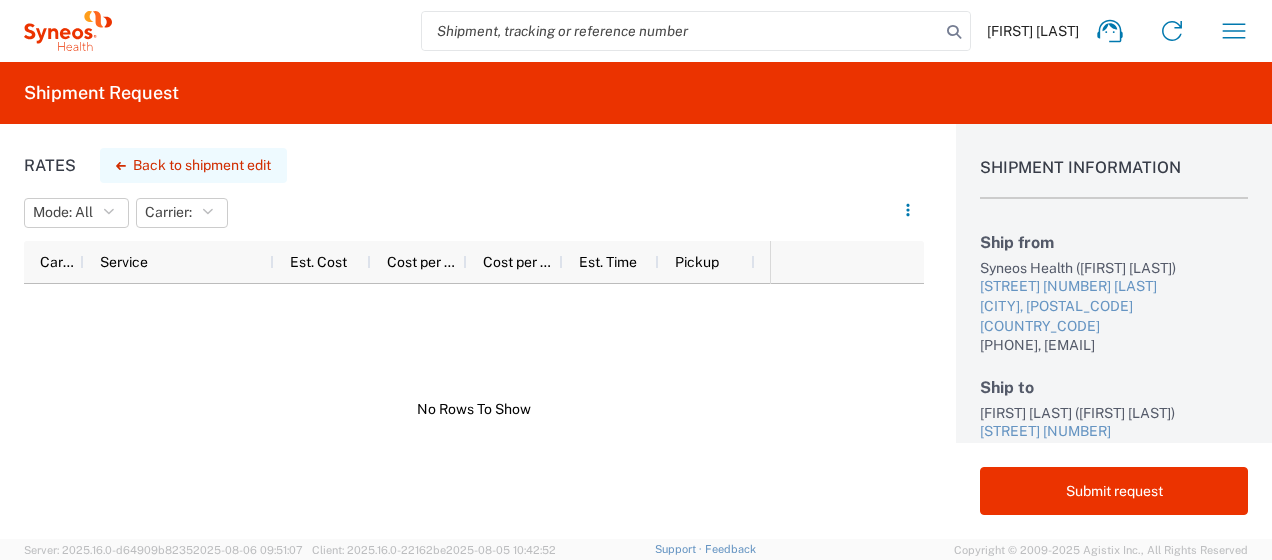 click 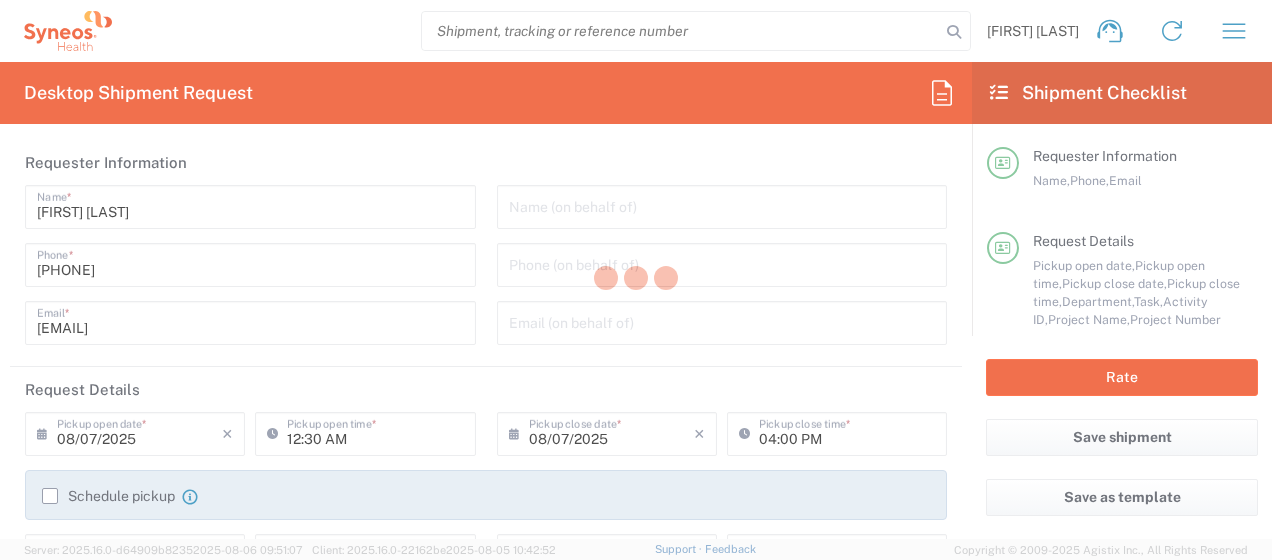 type on "4510 DEPARTMENTAL EXPENSE" 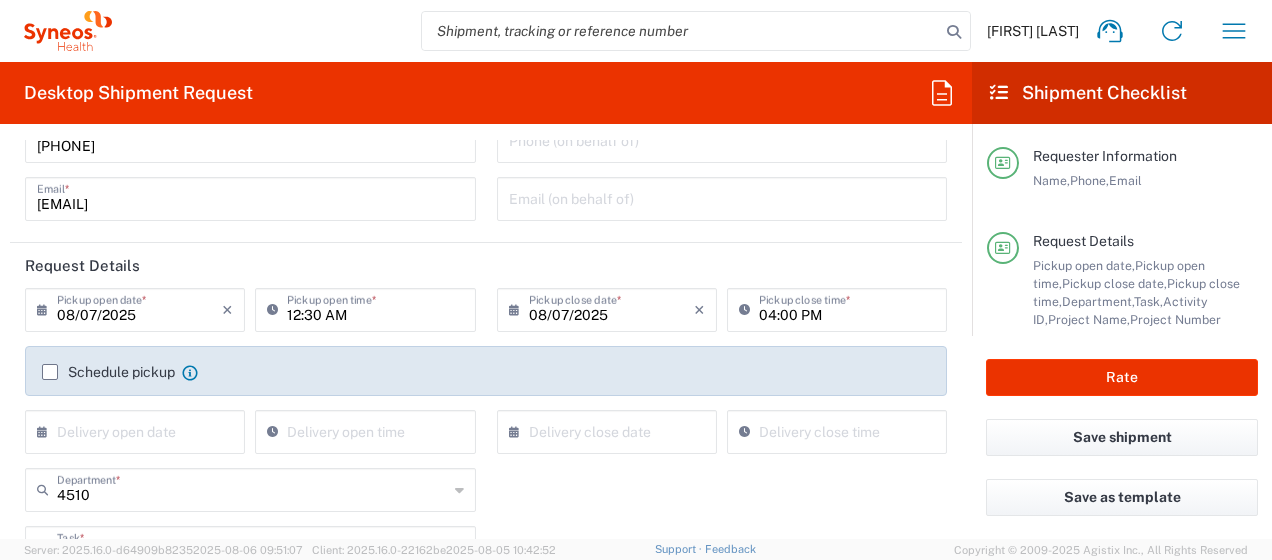 scroll, scrollTop: 143, scrollLeft: 0, axis: vertical 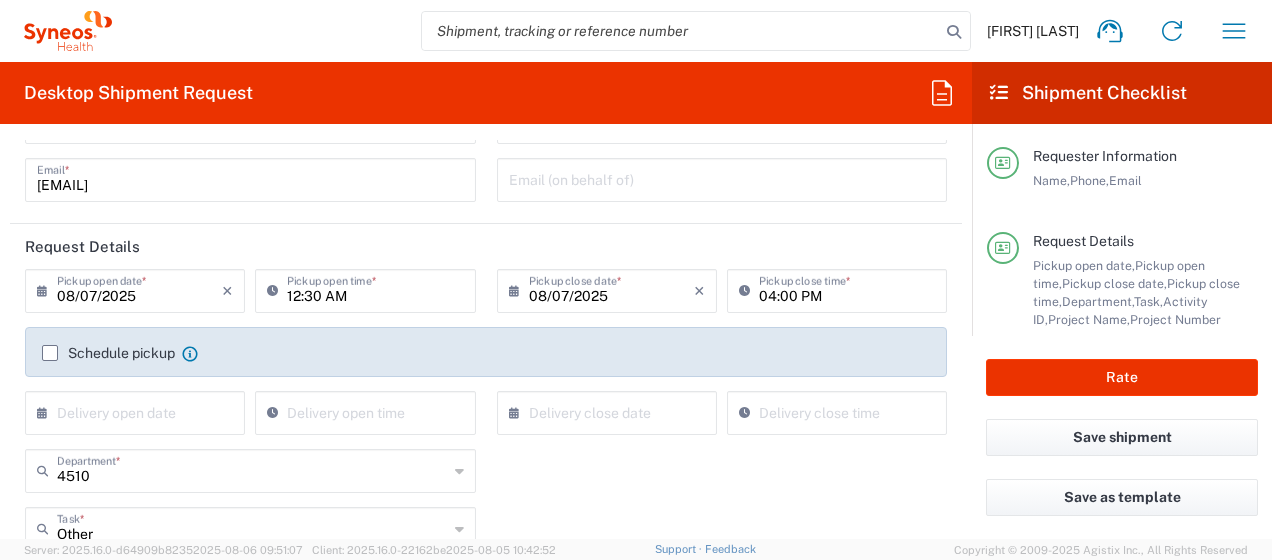 click on "12:30 AM" at bounding box center [375, 289] 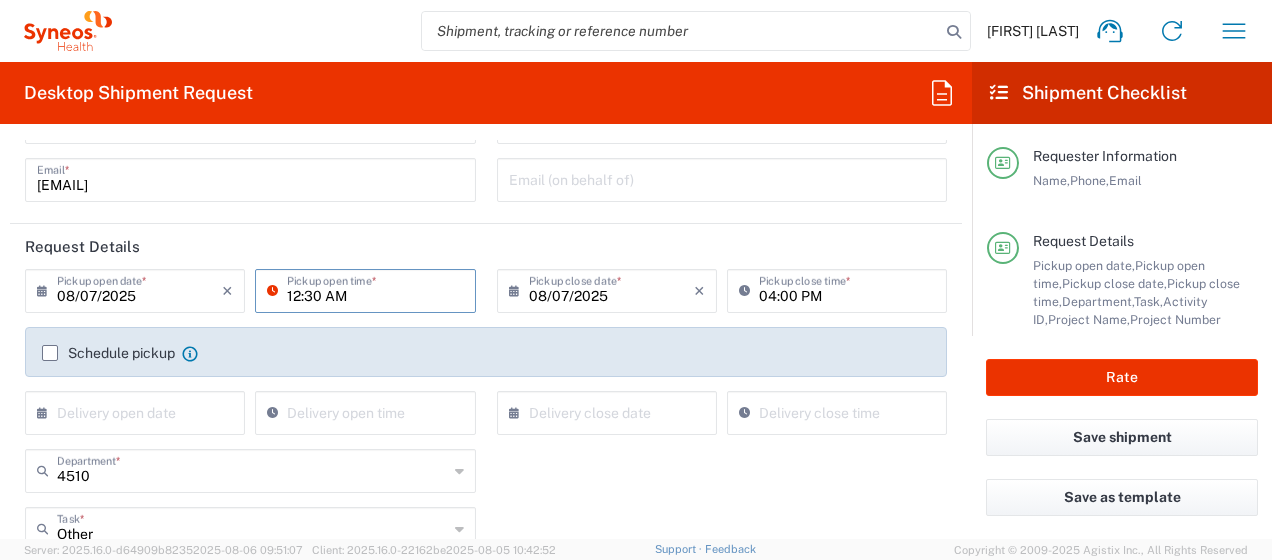 click on "12:30 AM" at bounding box center (375, 289) 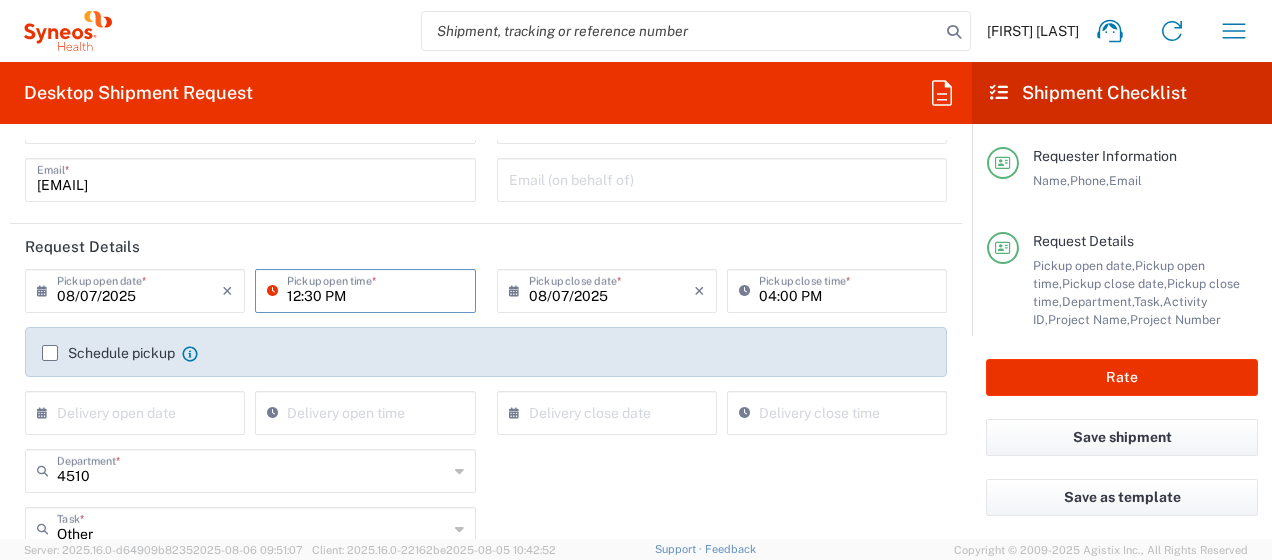 type on "12:30 PM" 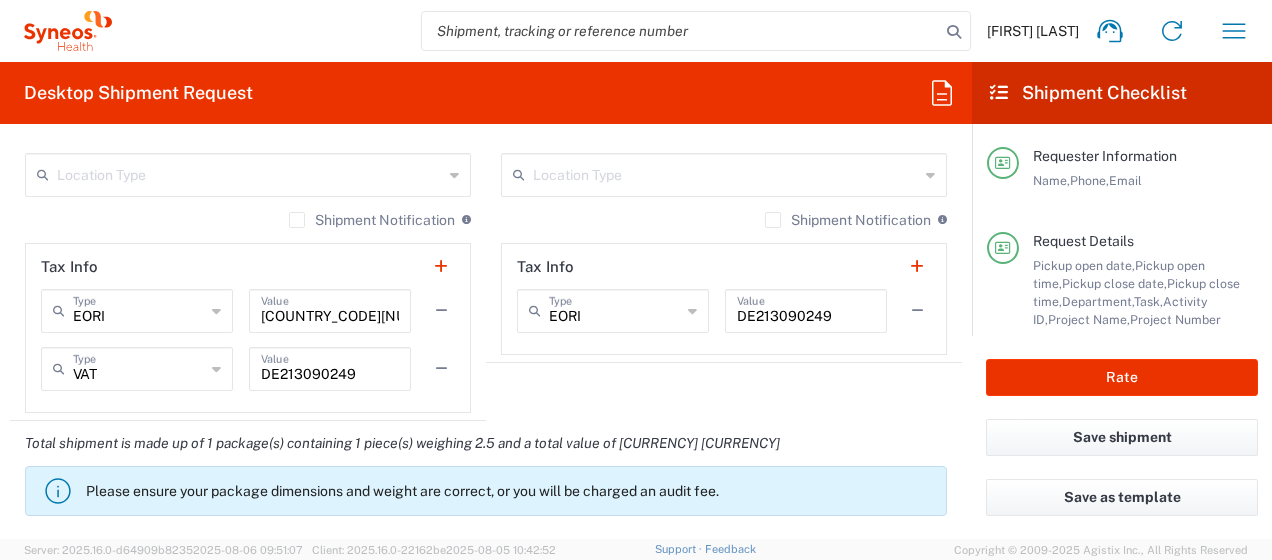 scroll, scrollTop: 1992, scrollLeft: 0, axis: vertical 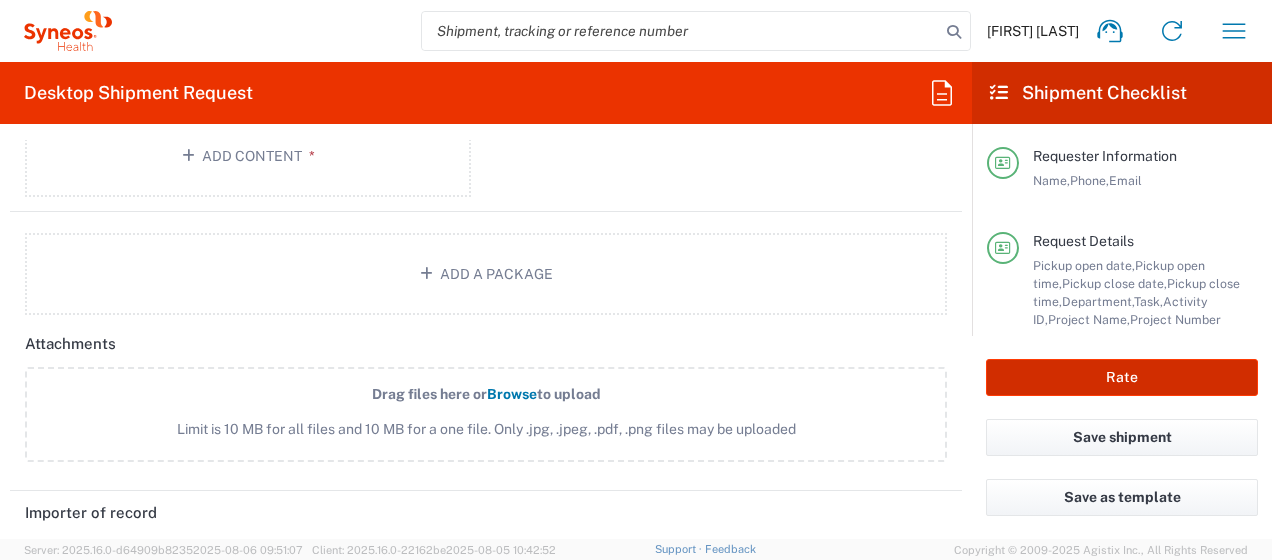 click on "Rate" 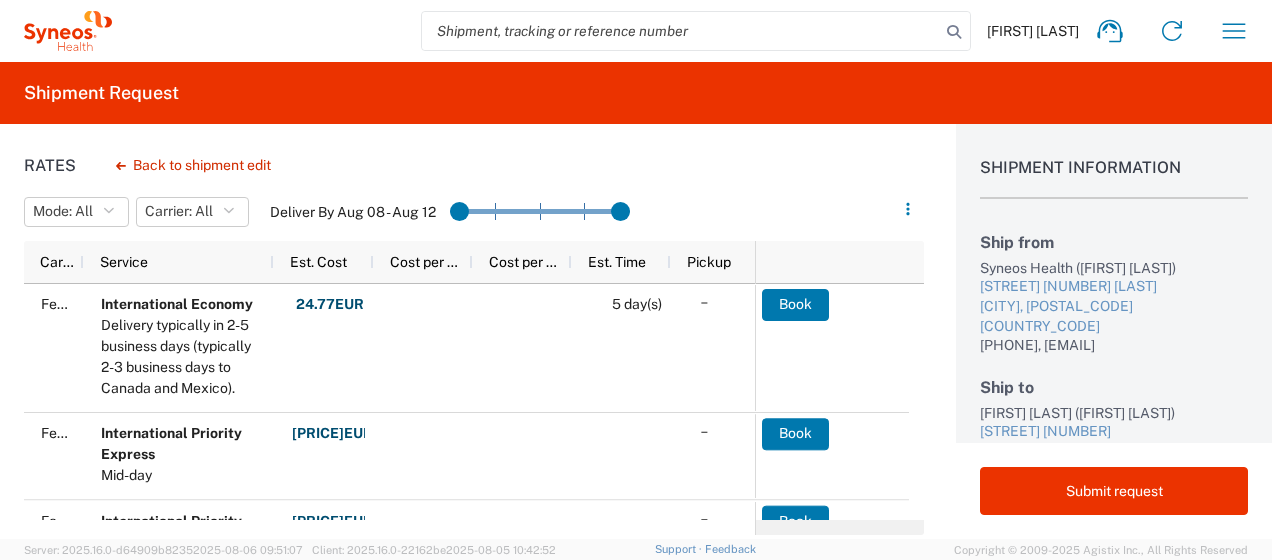 scroll, scrollTop: 16, scrollLeft: 0, axis: vertical 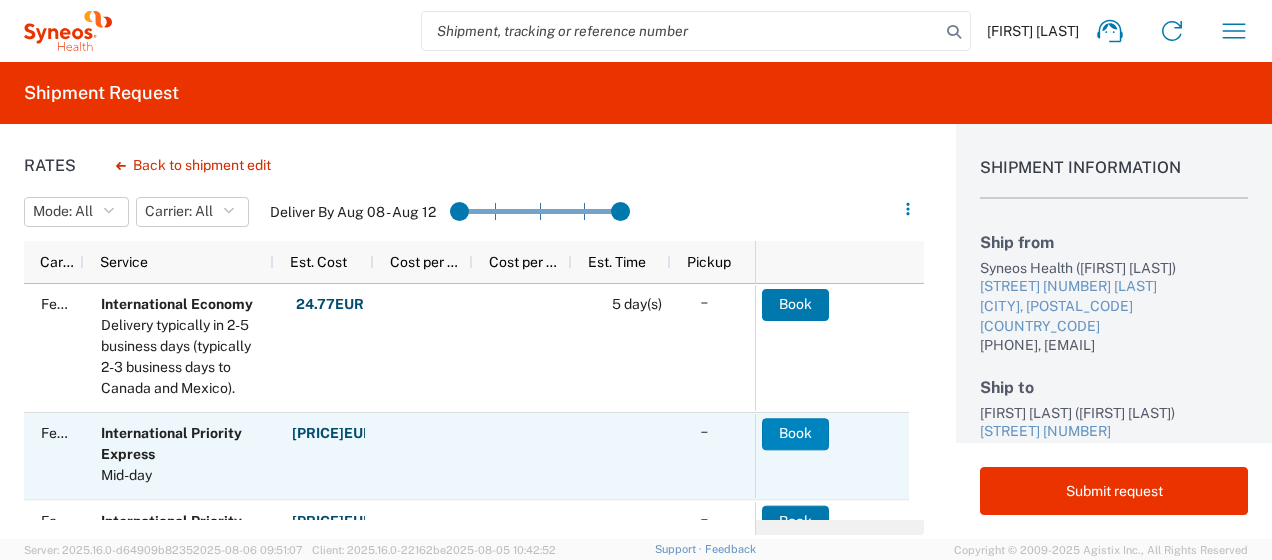 click on "Book" 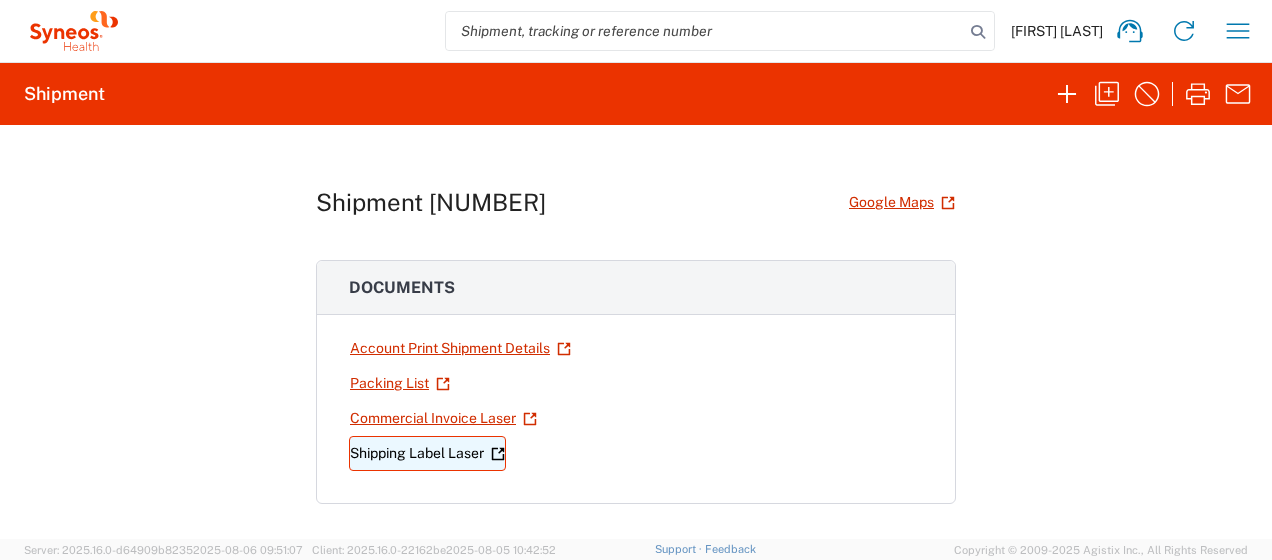 click on "Shipping Label Laser" 